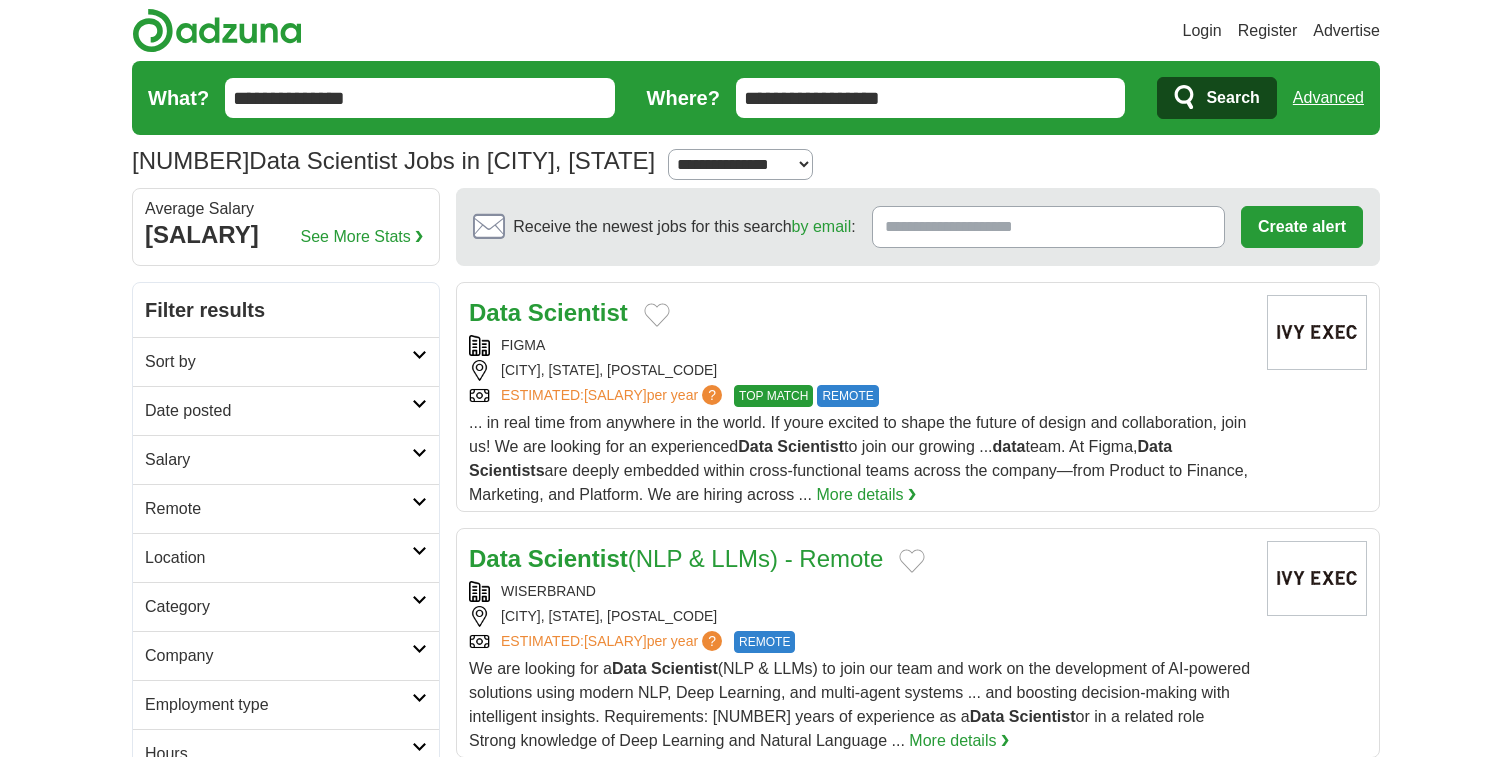 scroll, scrollTop: 0, scrollLeft: 0, axis: both 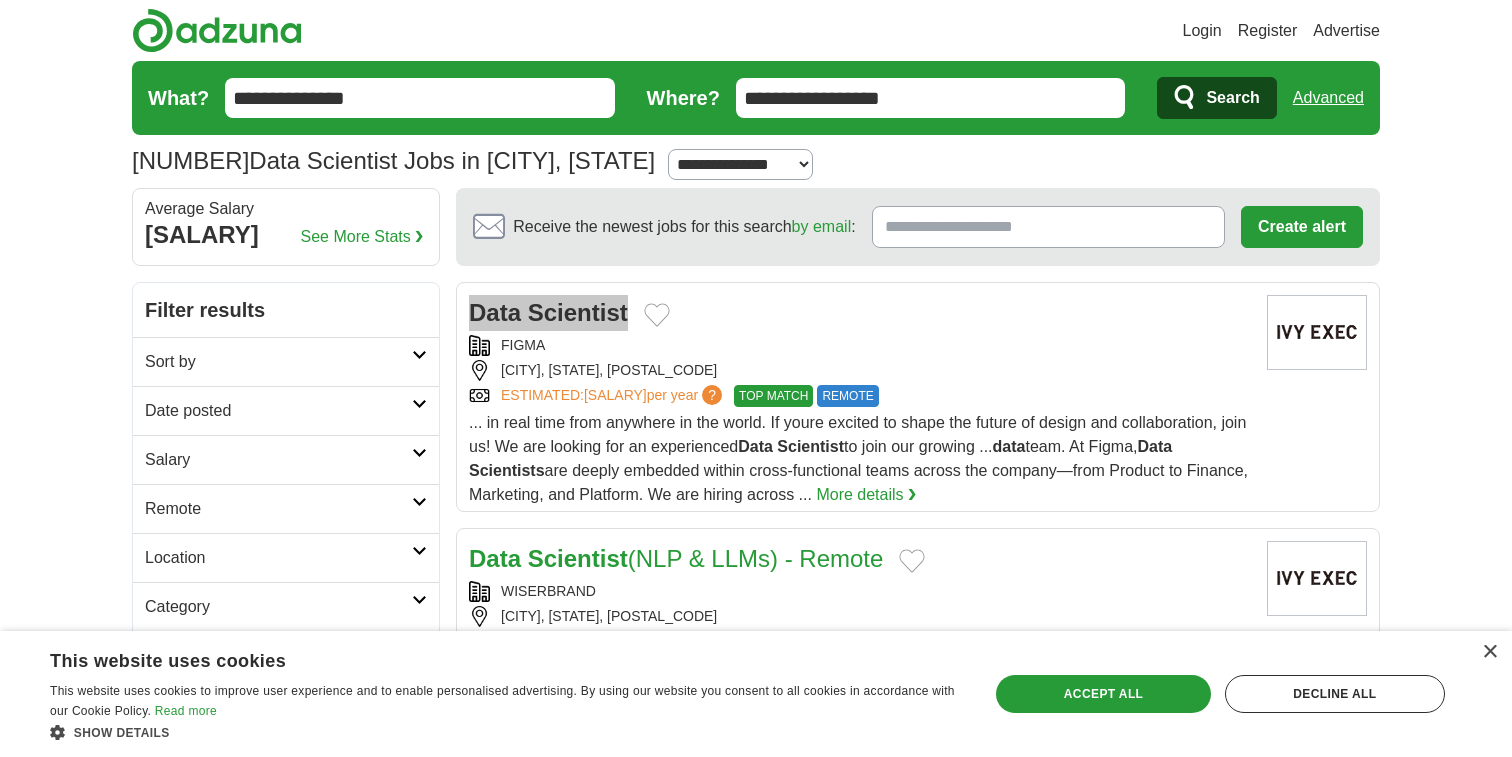 drag, startPoint x: 581, startPoint y: 318, endPoint x: 953, endPoint y: 1, distance: 488.74637 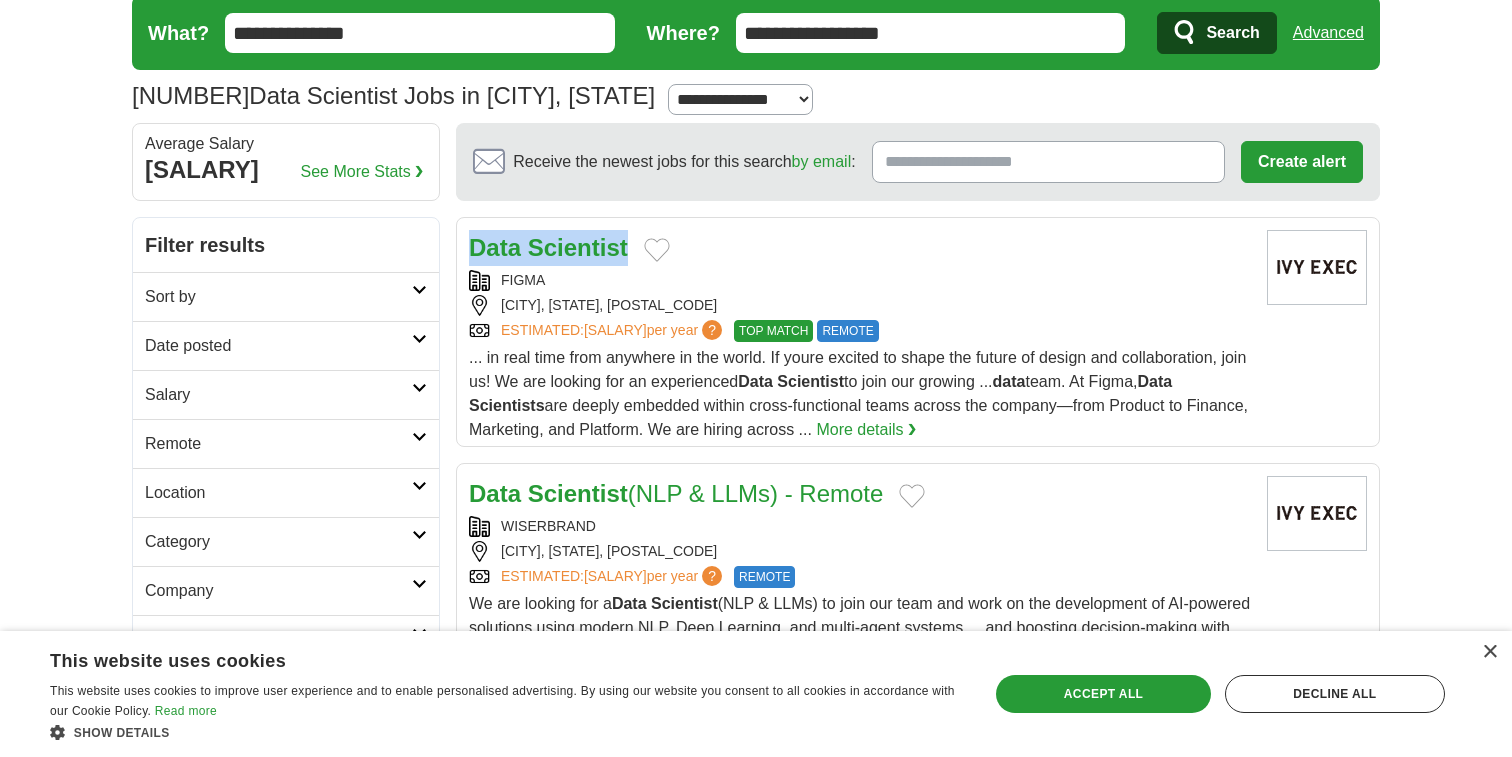 scroll, scrollTop: 75, scrollLeft: 0, axis: vertical 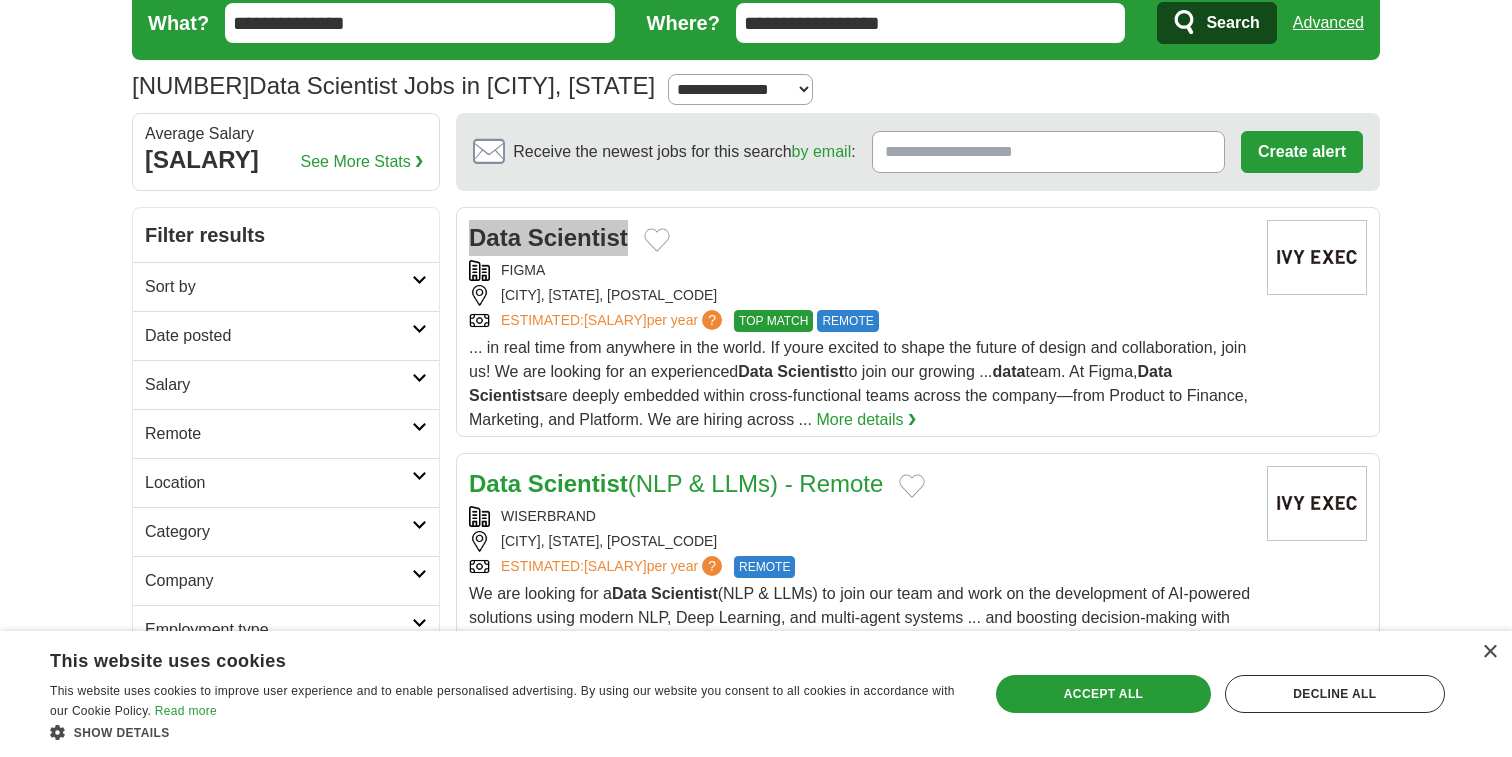drag, startPoint x: 549, startPoint y: 488, endPoint x: 740, endPoint y: 227, distance: 323.42233 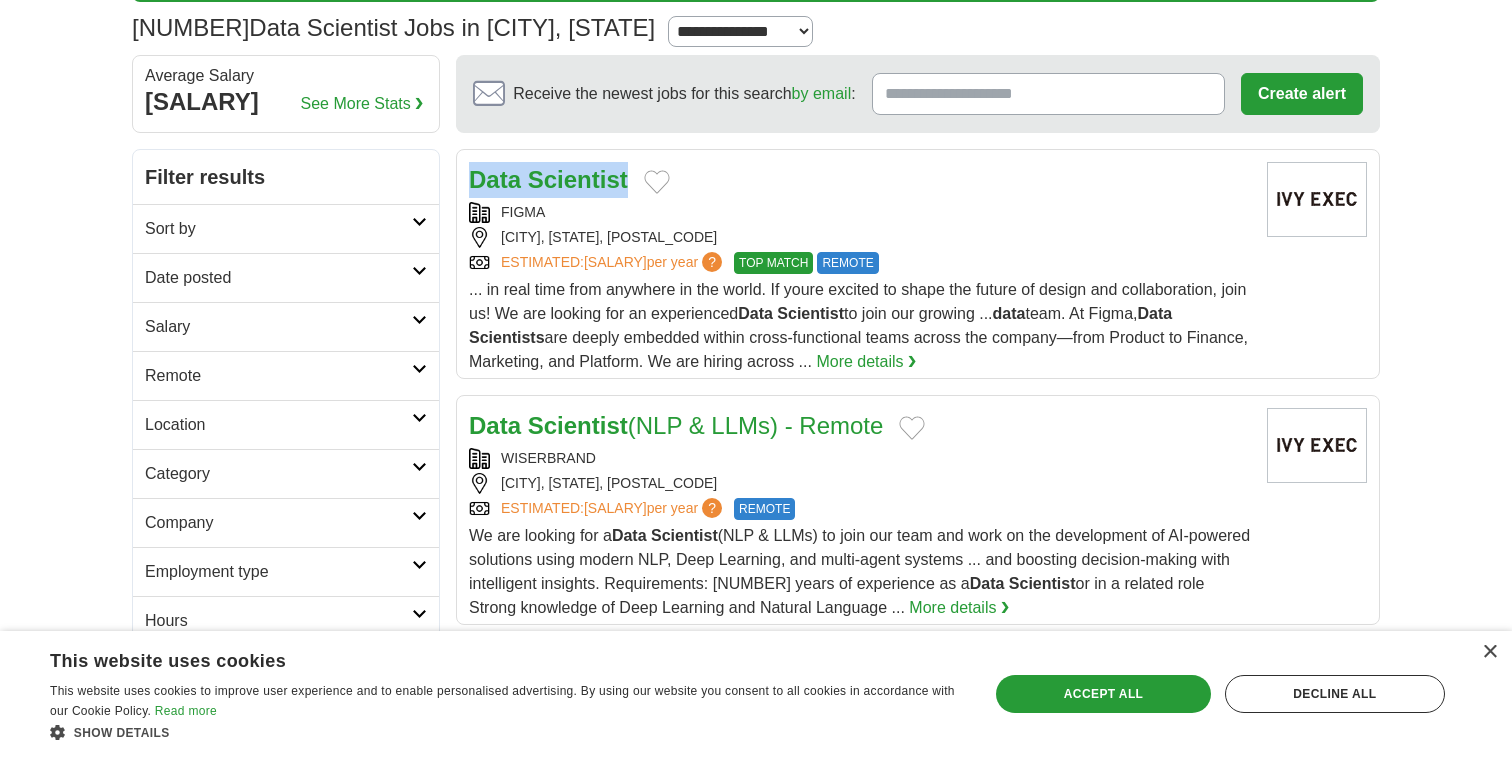 scroll, scrollTop: 135, scrollLeft: 0, axis: vertical 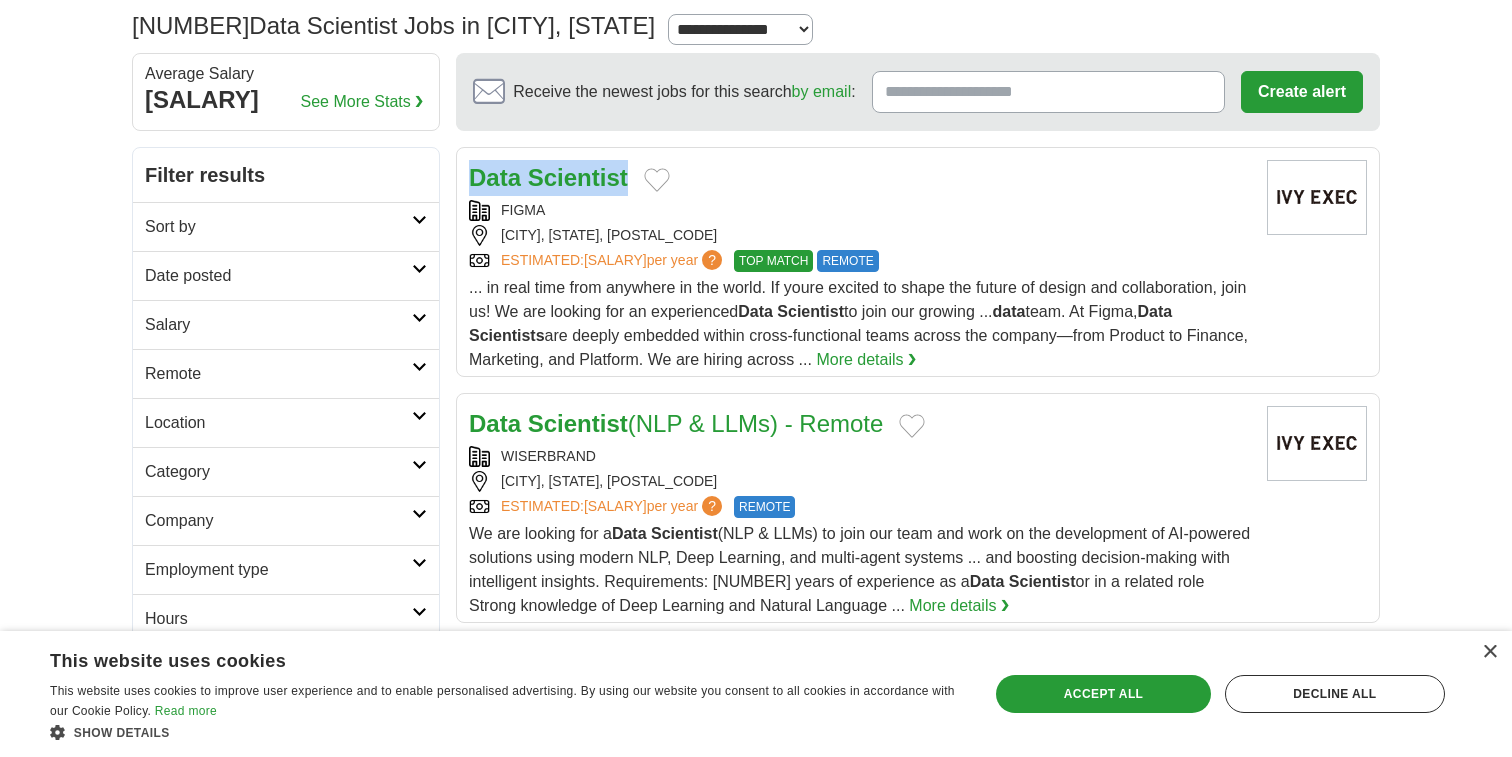 click on "Employment type" at bounding box center (286, 569) 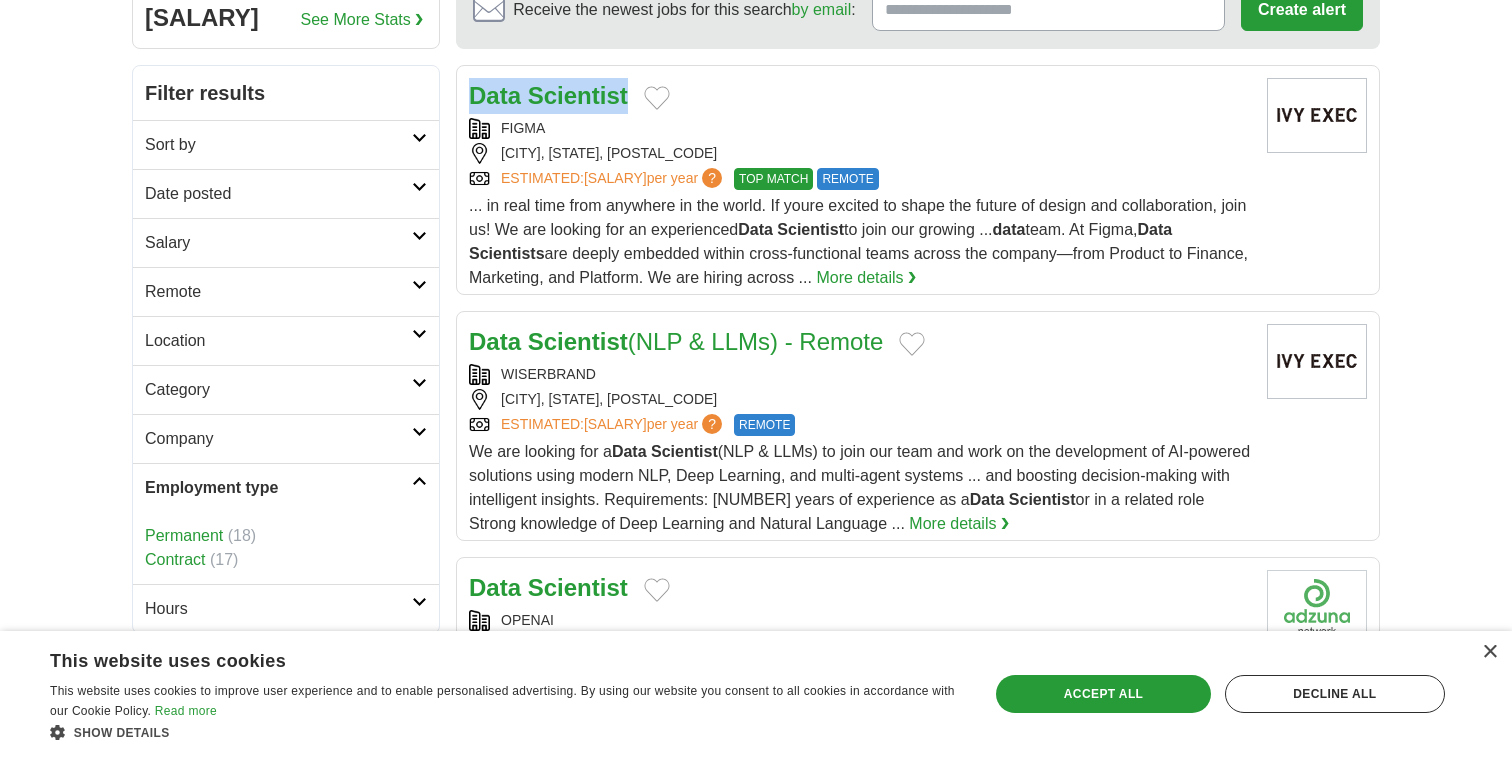 scroll, scrollTop: 227, scrollLeft: 0, axis: vertical 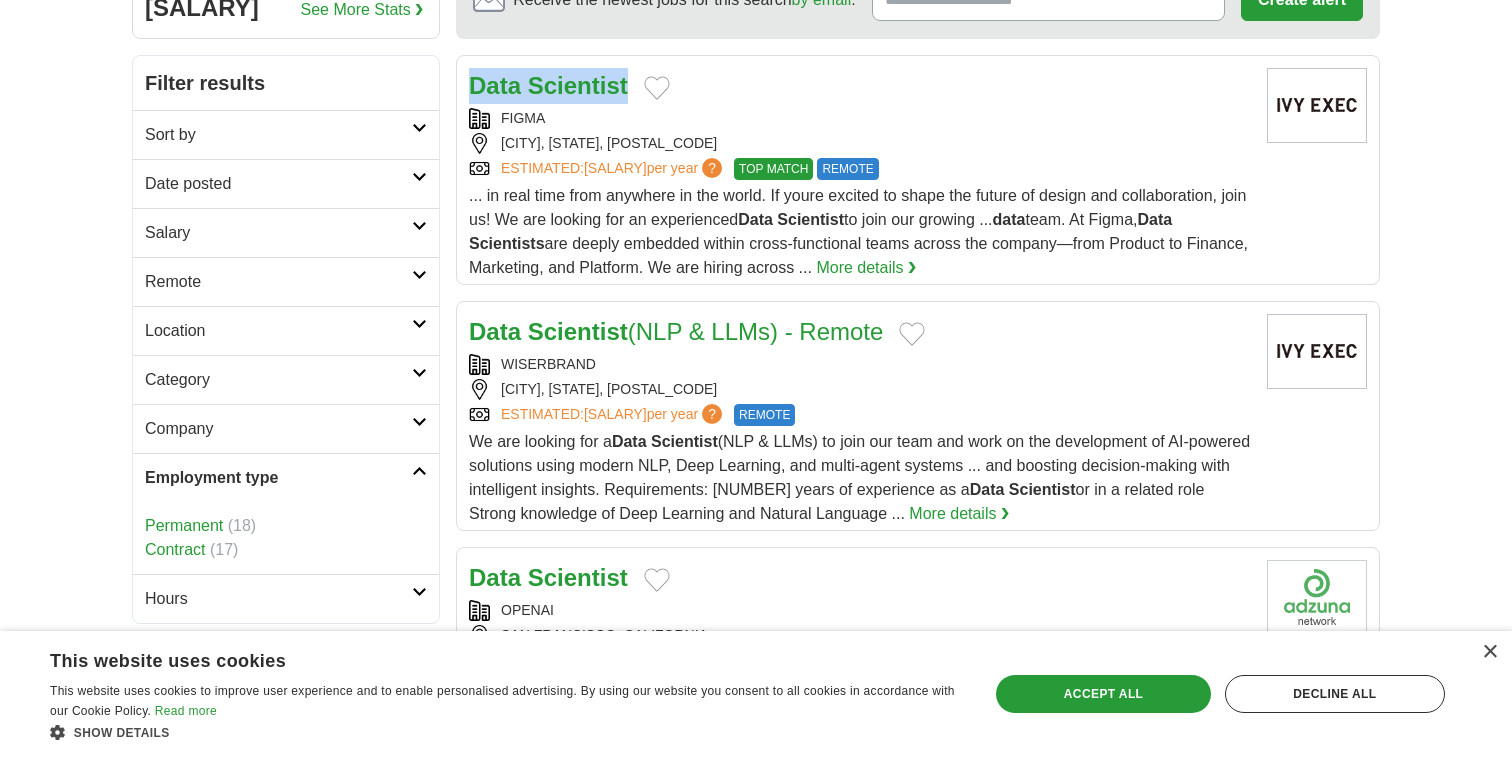 click on "Hours" at bounding box center [278, 599] 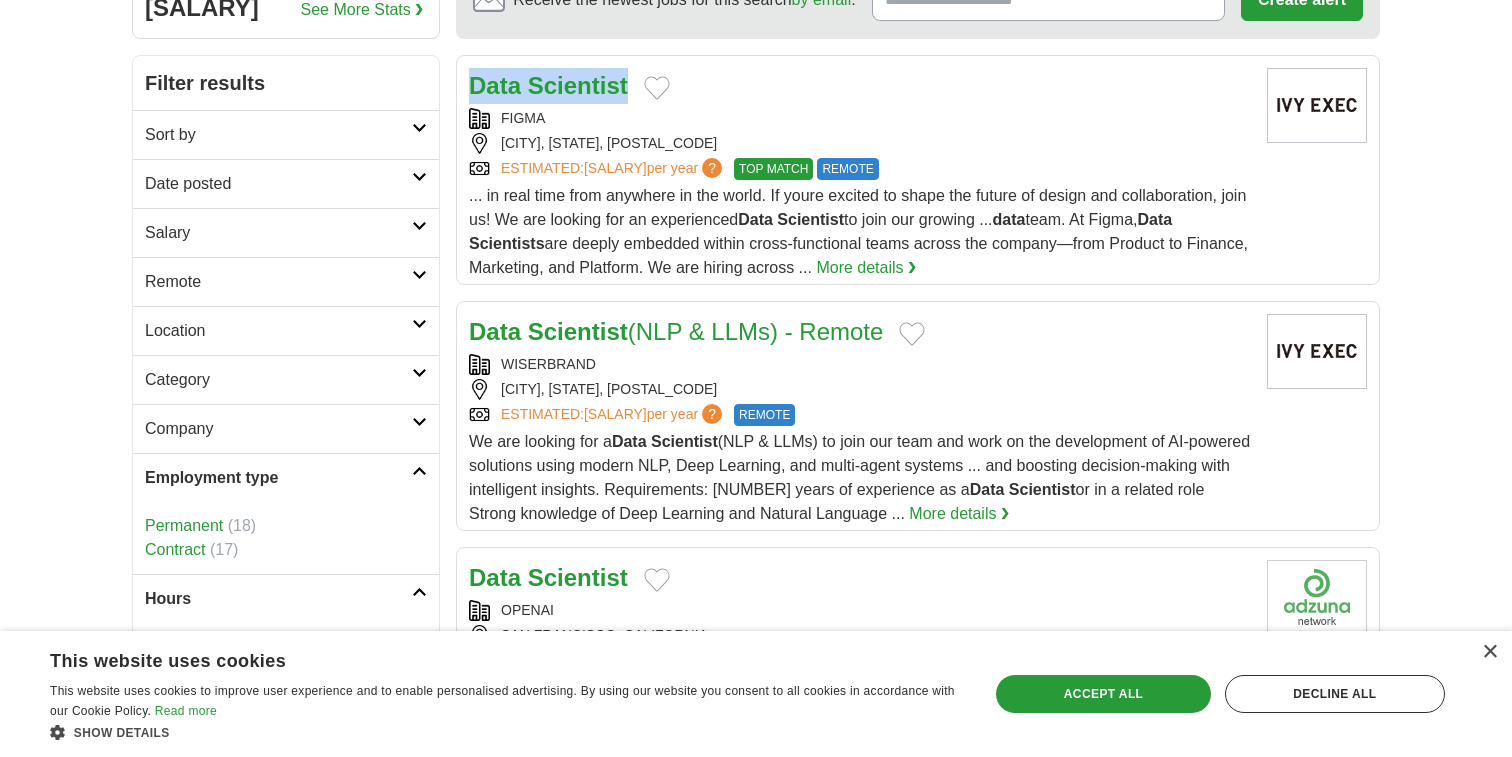 click on "Remote" at bounding box center [278, 282] 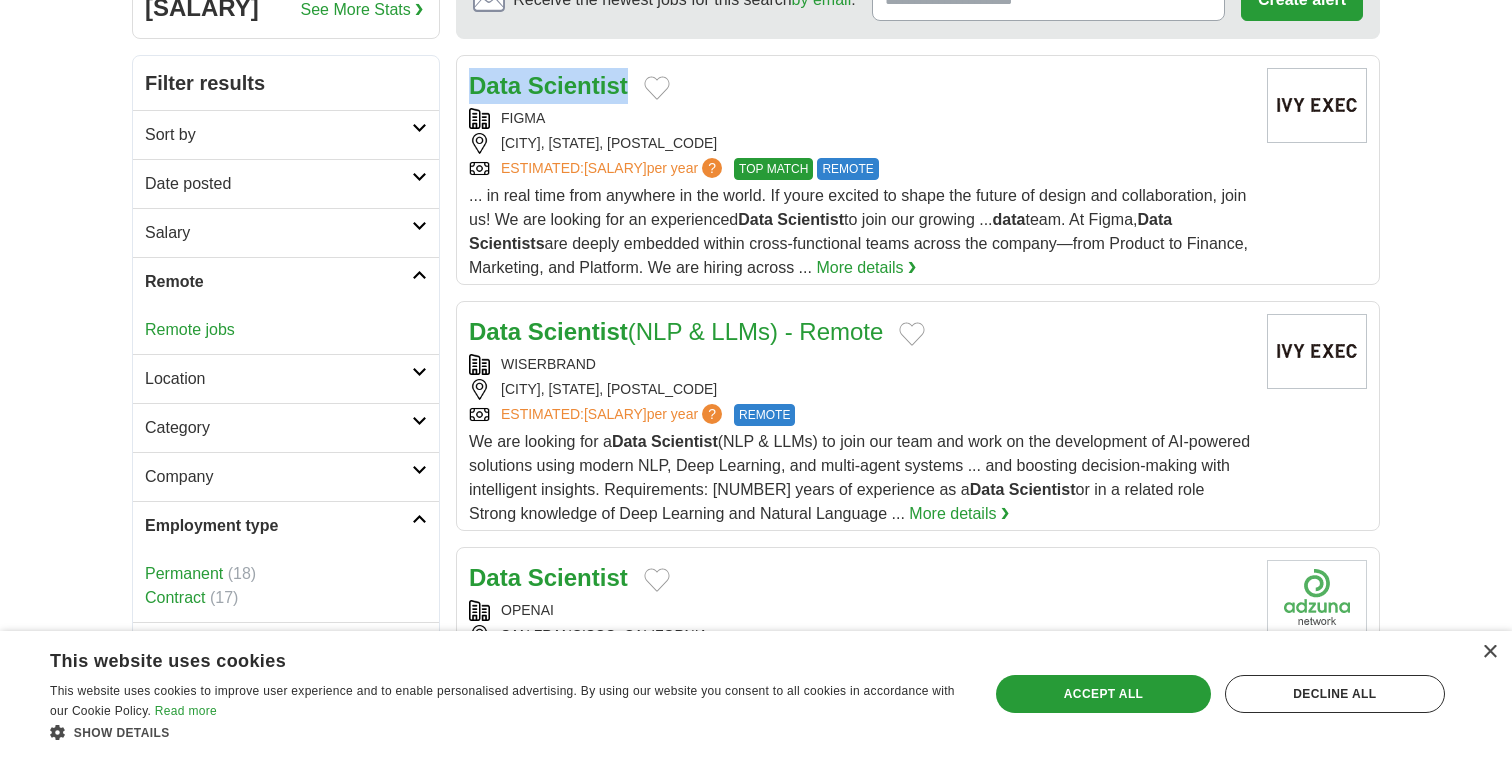 click on "Salary" at bounding box center (278, 233) 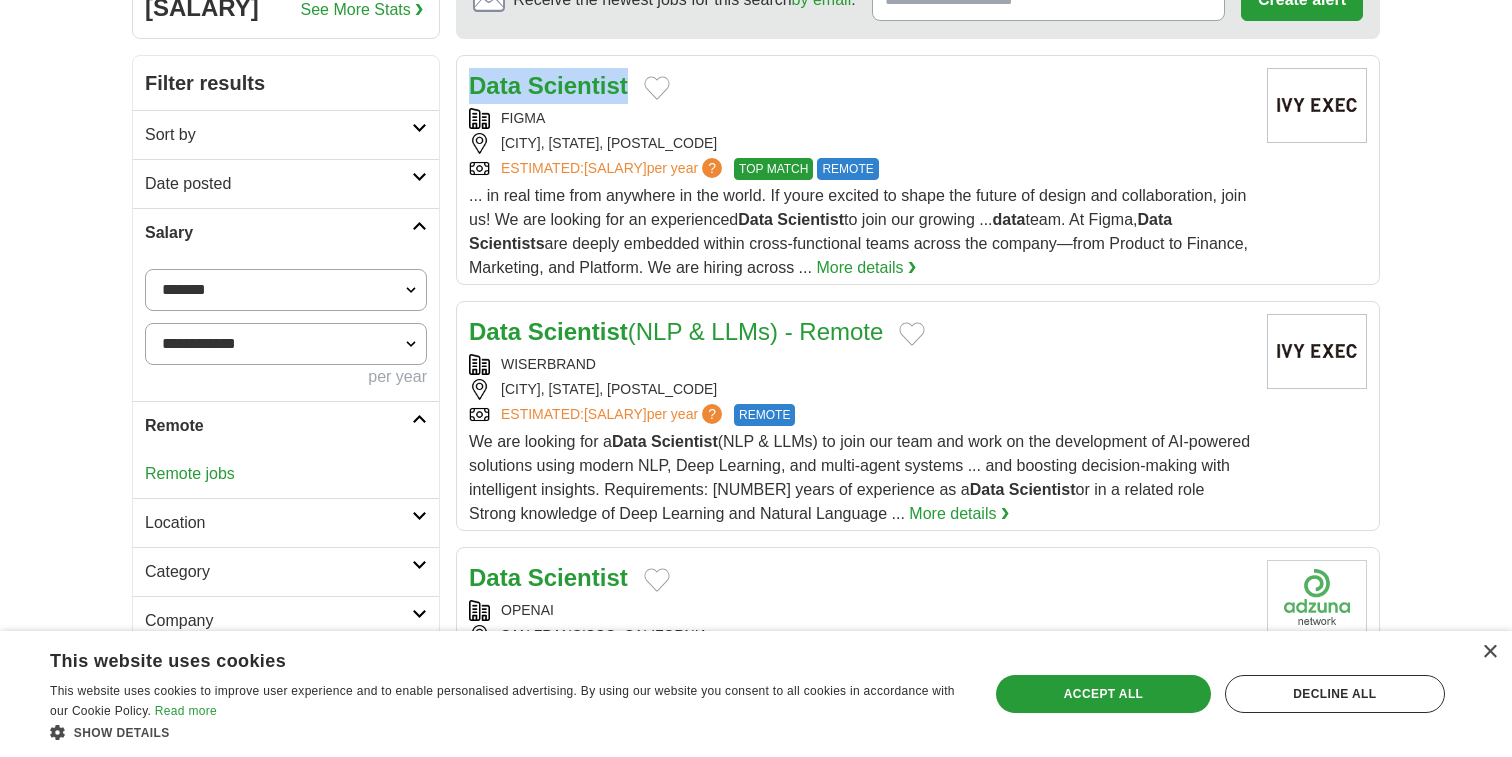 click on "Date posted" at bounding box center [278, 184] 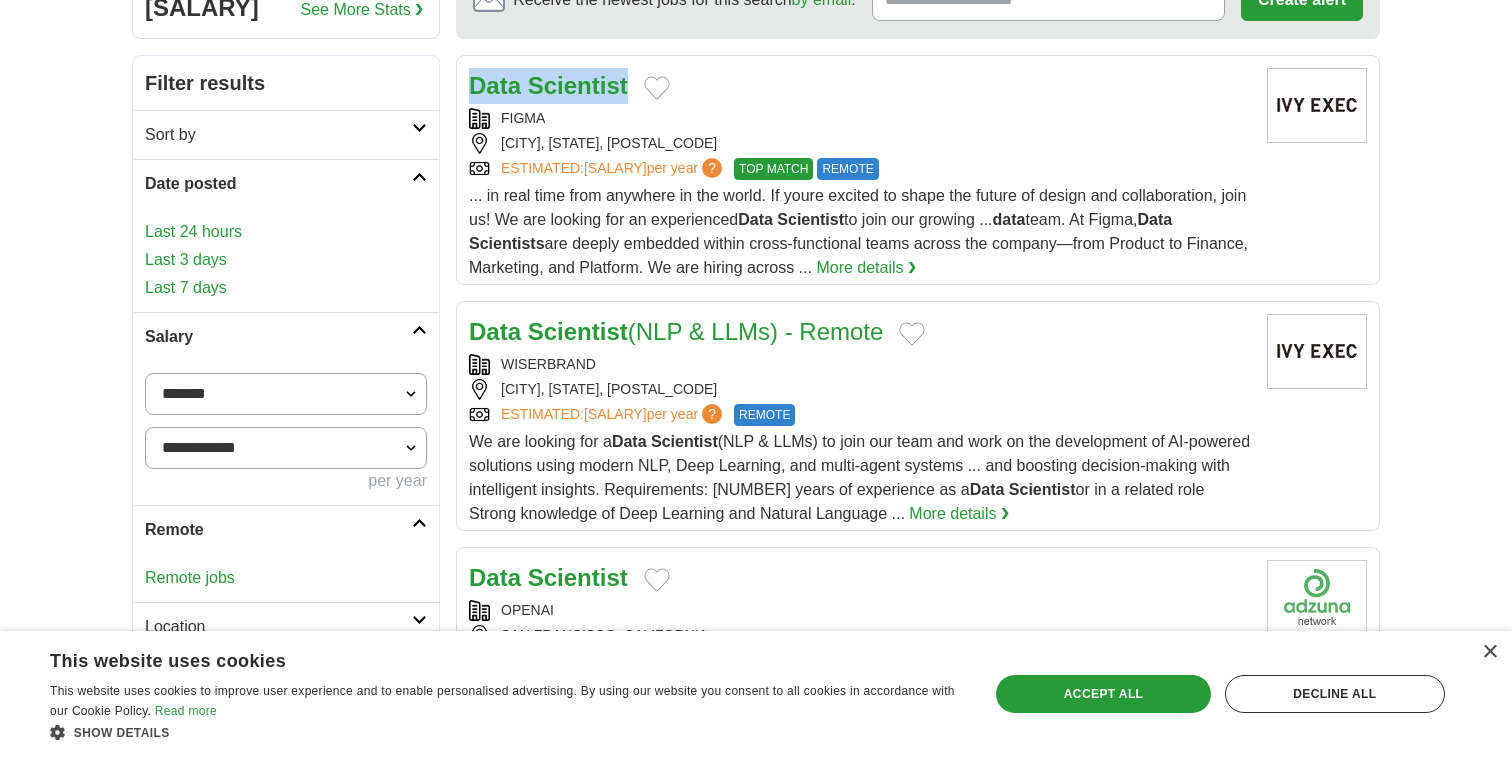 click on "Sort by" at bounding box center (278, 135) 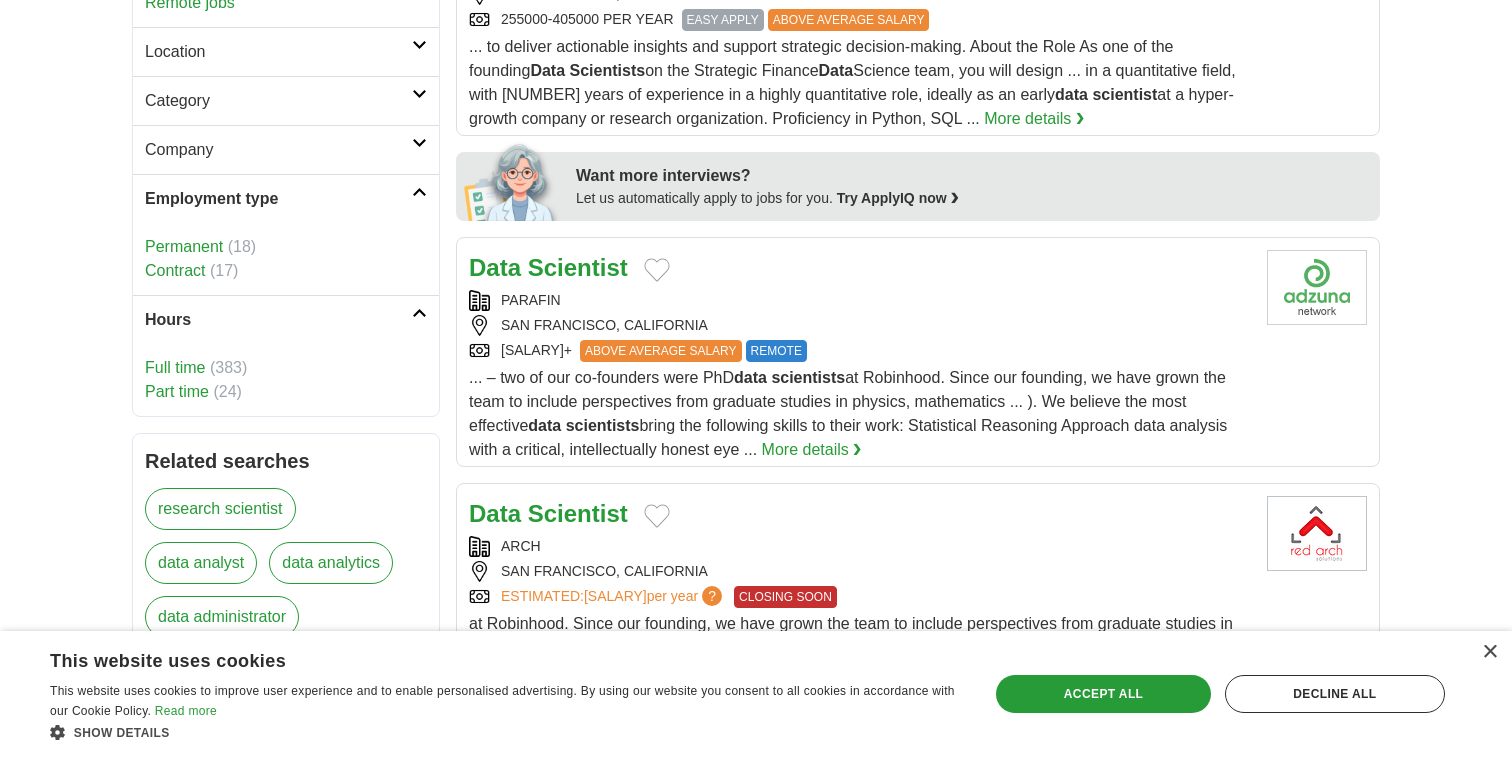 scroll, scrollTop: 876, scrollLeft: 0, axis: vertical 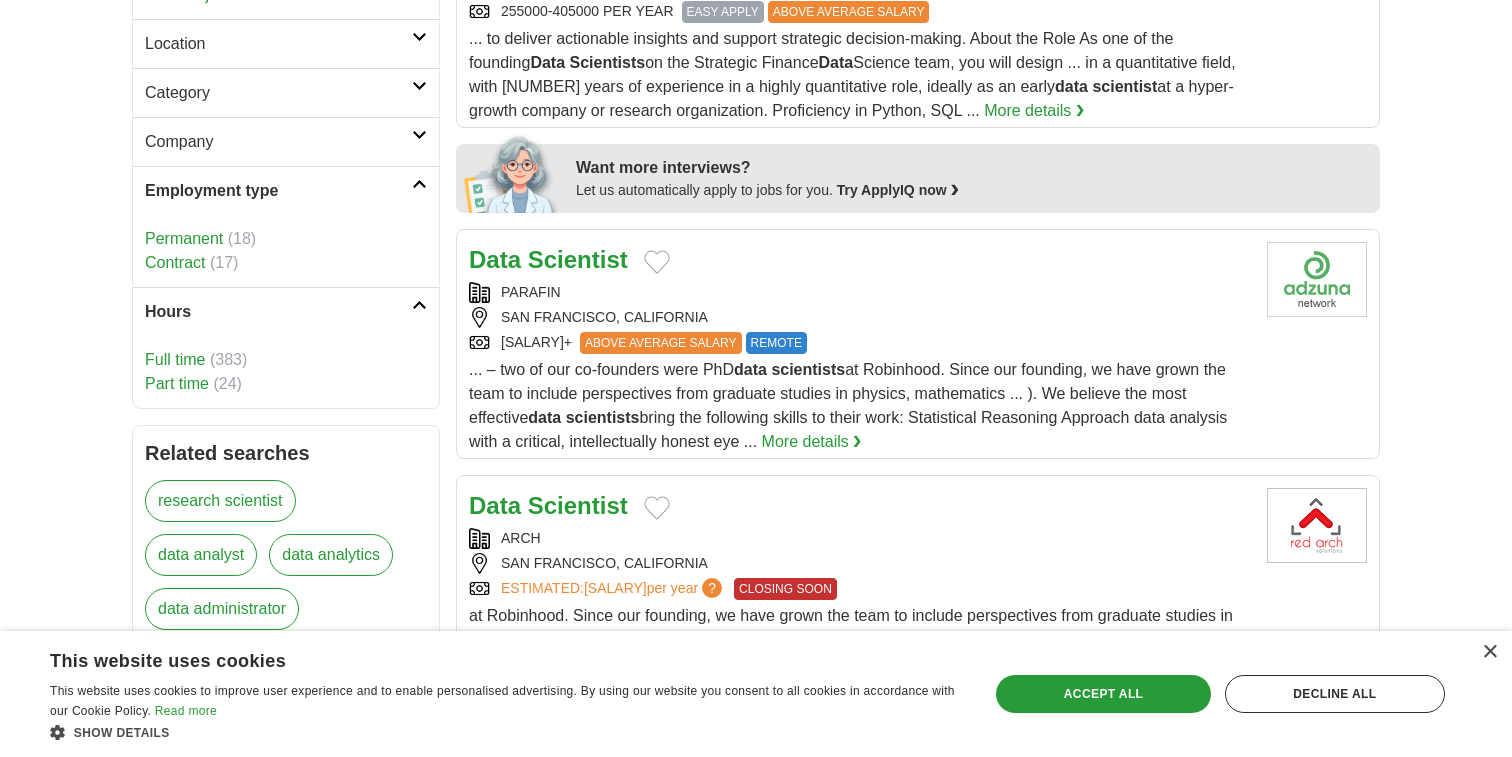click on "Part time" at bounding box center [177, 383] 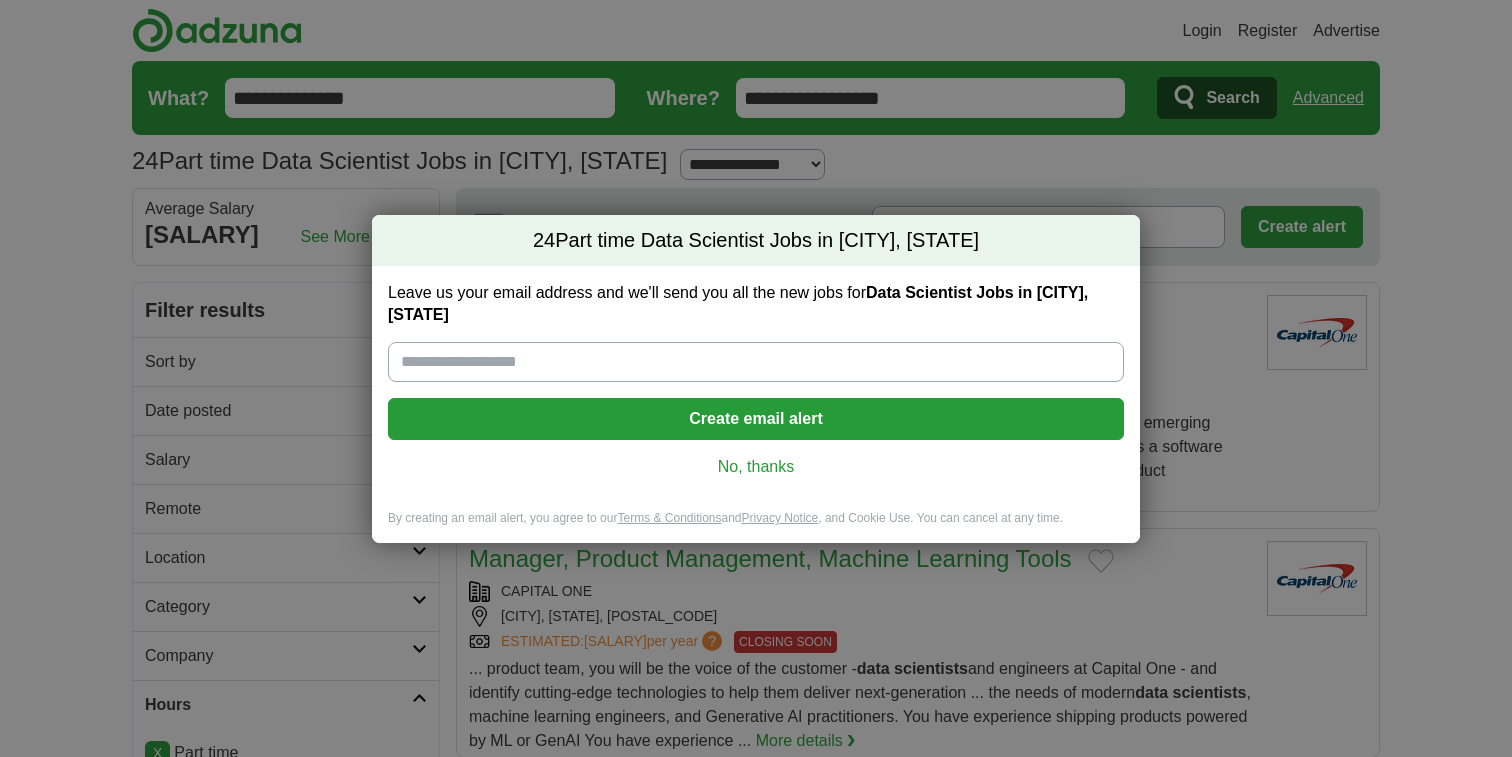 scroll, scrollTop: 0, scrollLeft: 0, axis: both 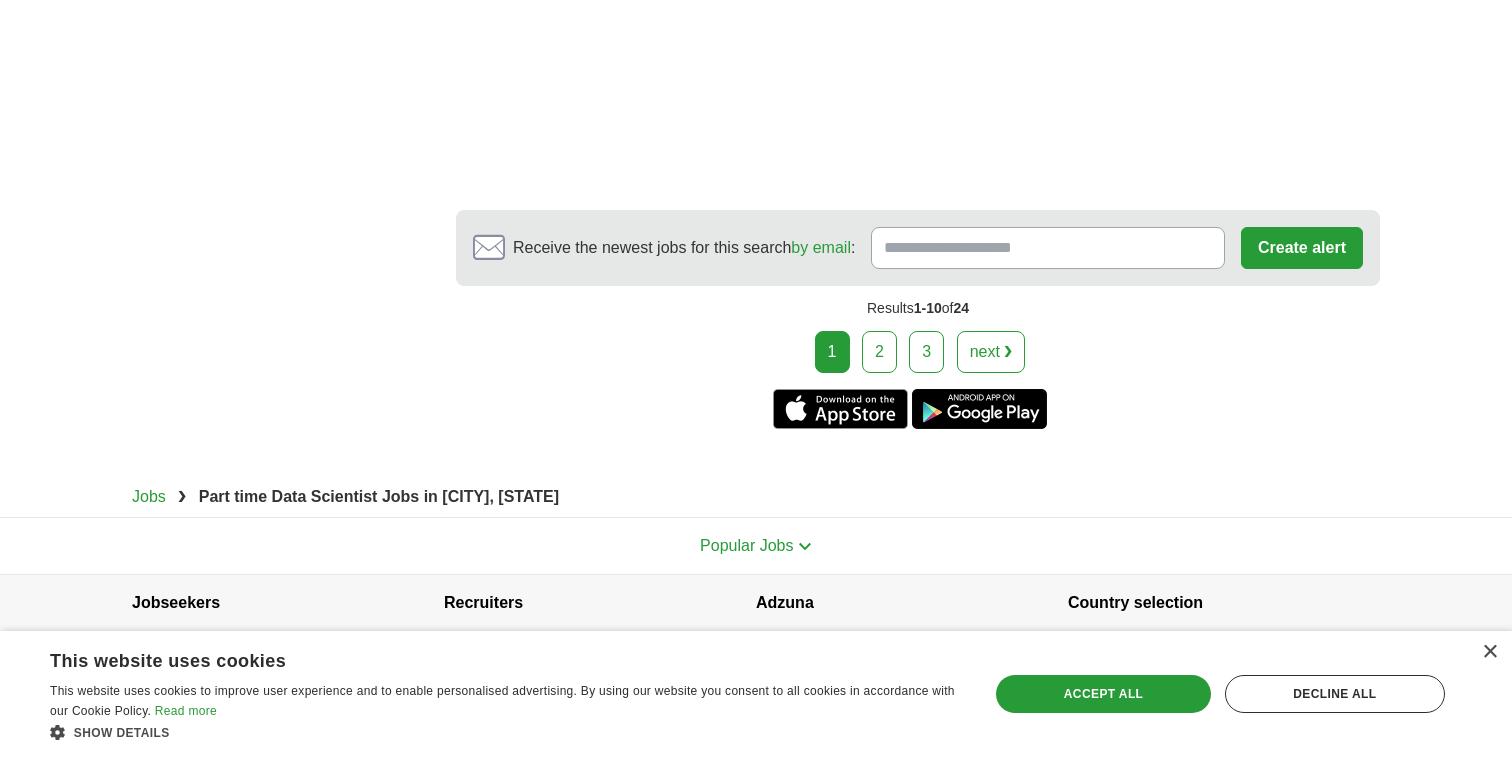 click on "2" at bounding box center (879, 352) 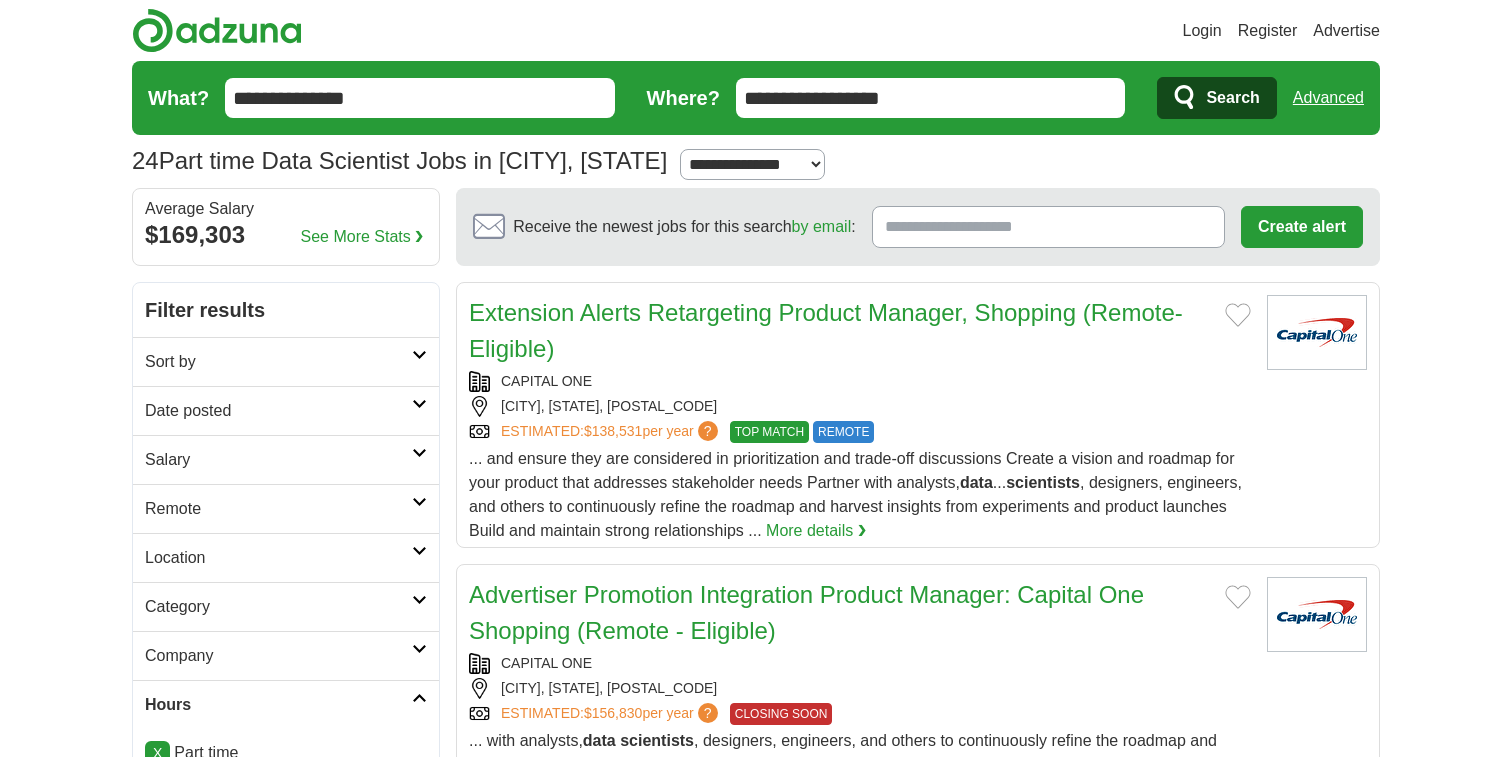 scroll, scrollTop: 0, scrollLeft: 0, axis: both 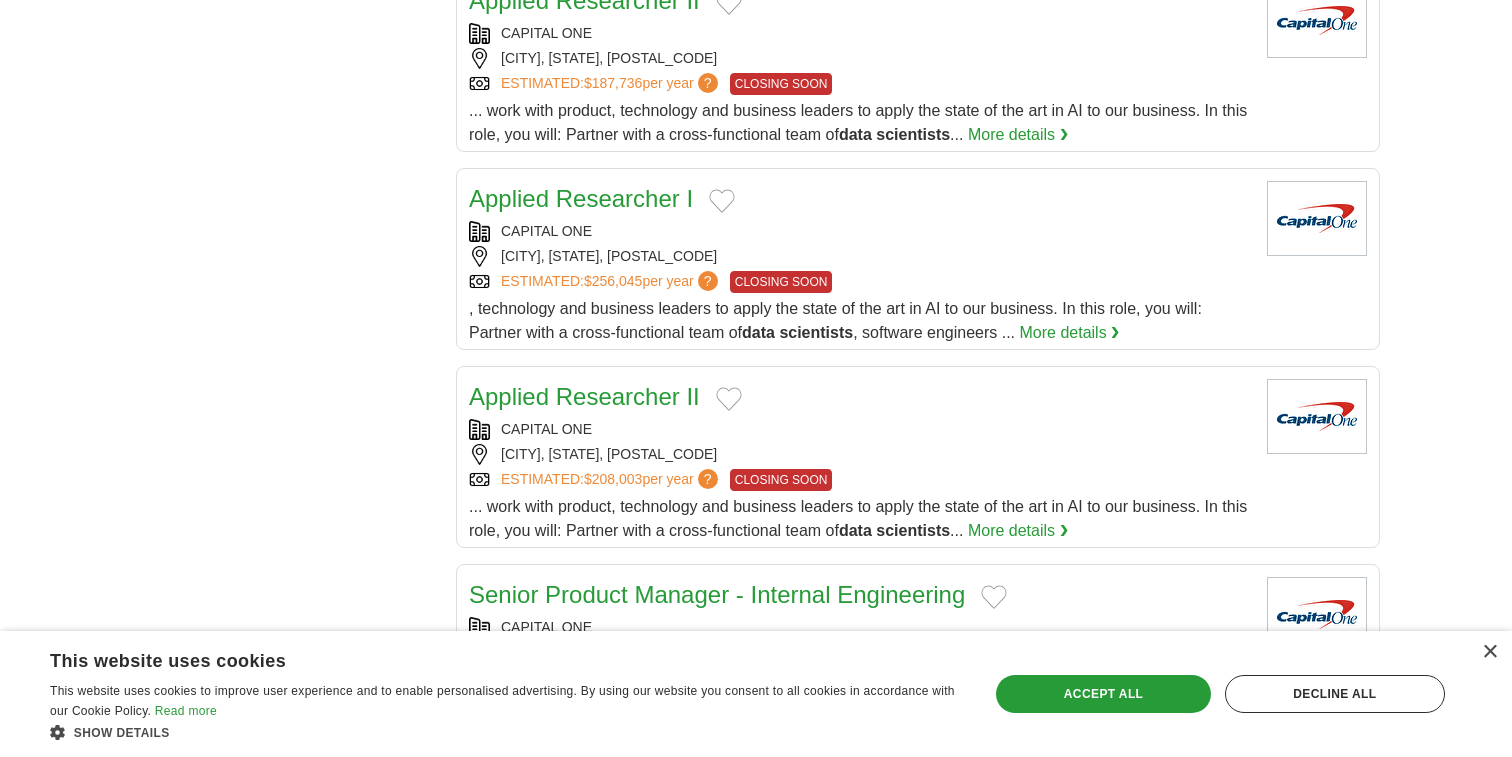 drag, startPoint x: 669, startPoint y: 204, endPoint x: 916, endPoint y: 6, distance: 316.56436 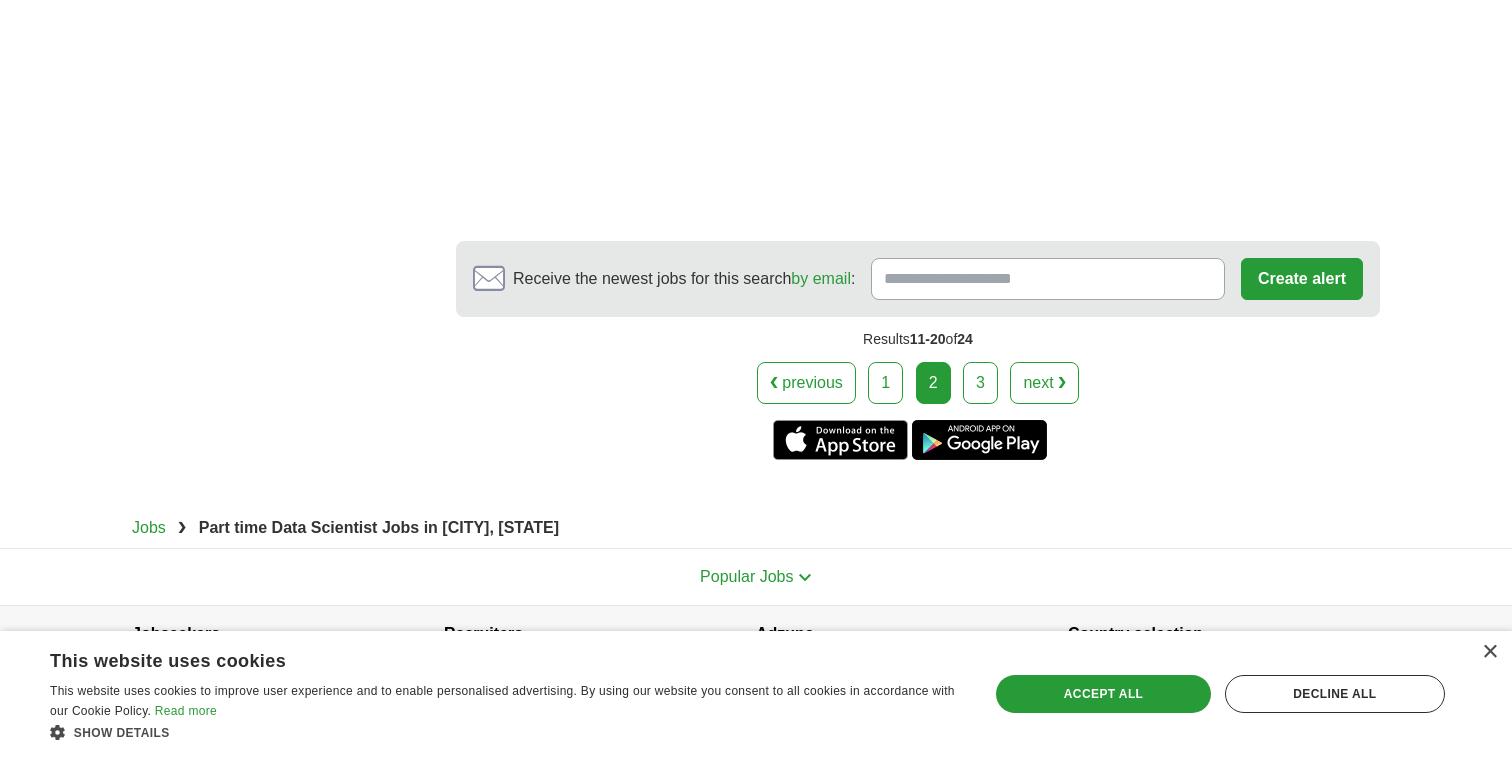 scroll, scrollTop: 3494, scrollLeft: 0, axis: vertical 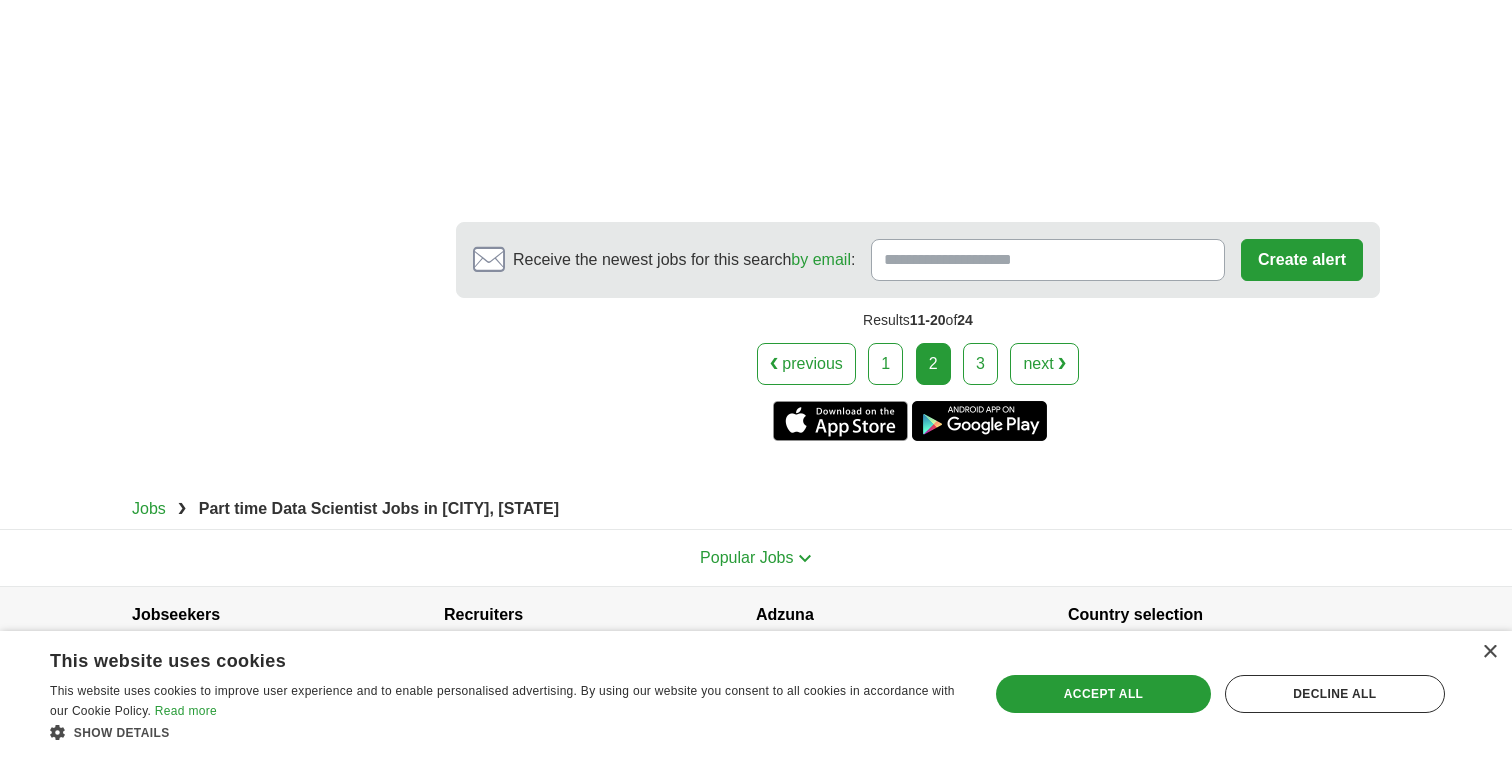 click on "3" at bounding box center (980, 364) 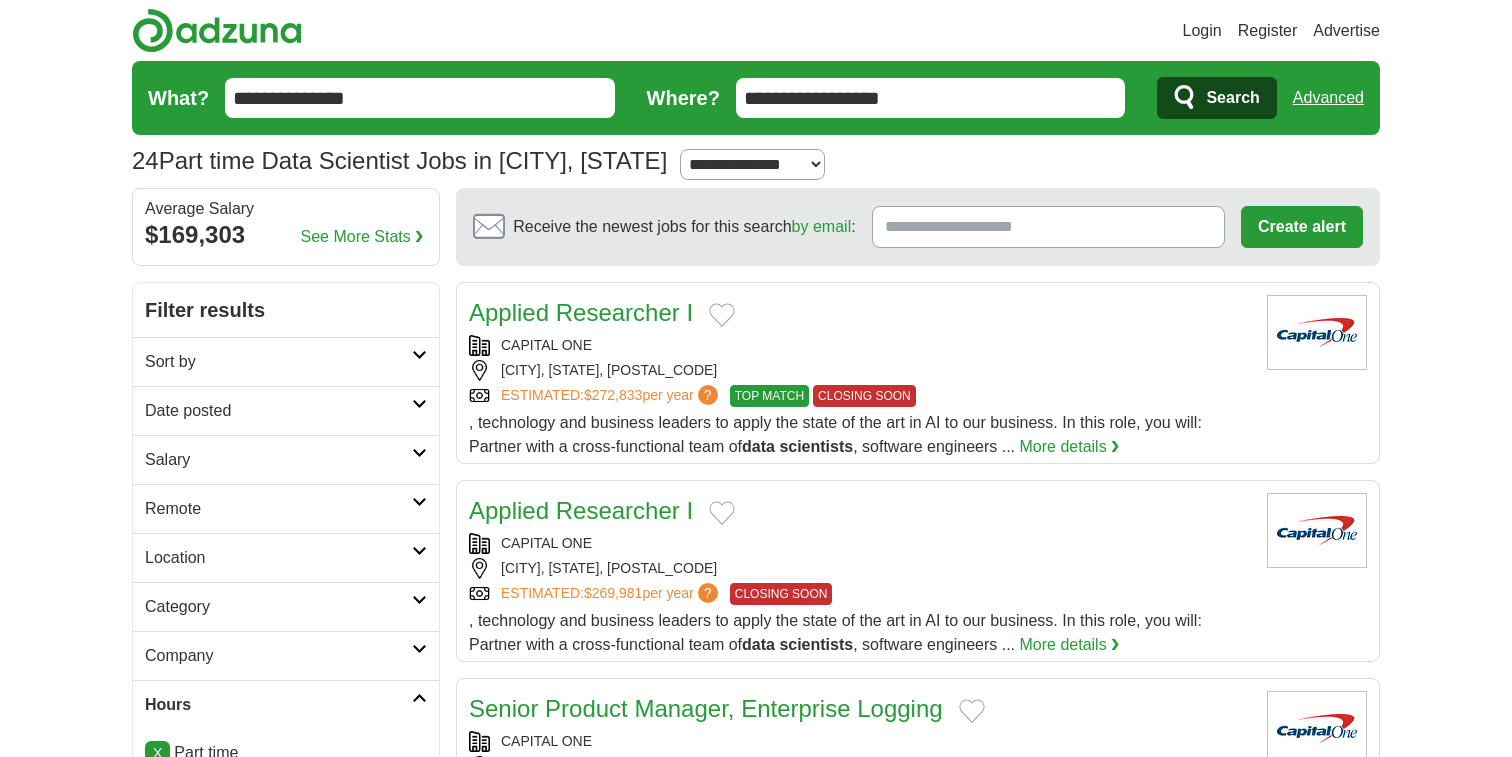 scroll, scrollTop: 0, scrollLeft: 0, axis: both 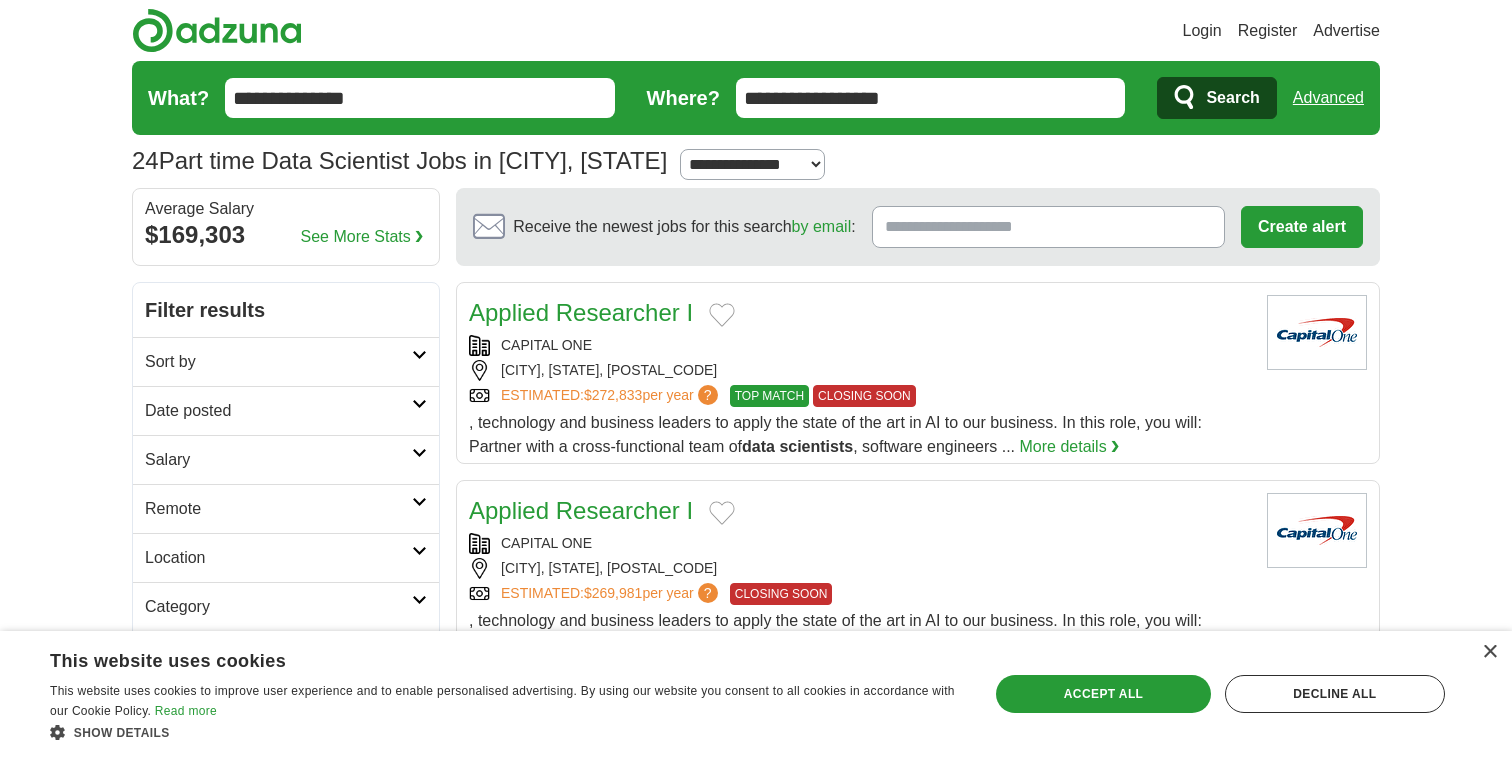 click on "Date posted" at bounding box center (278, 411) 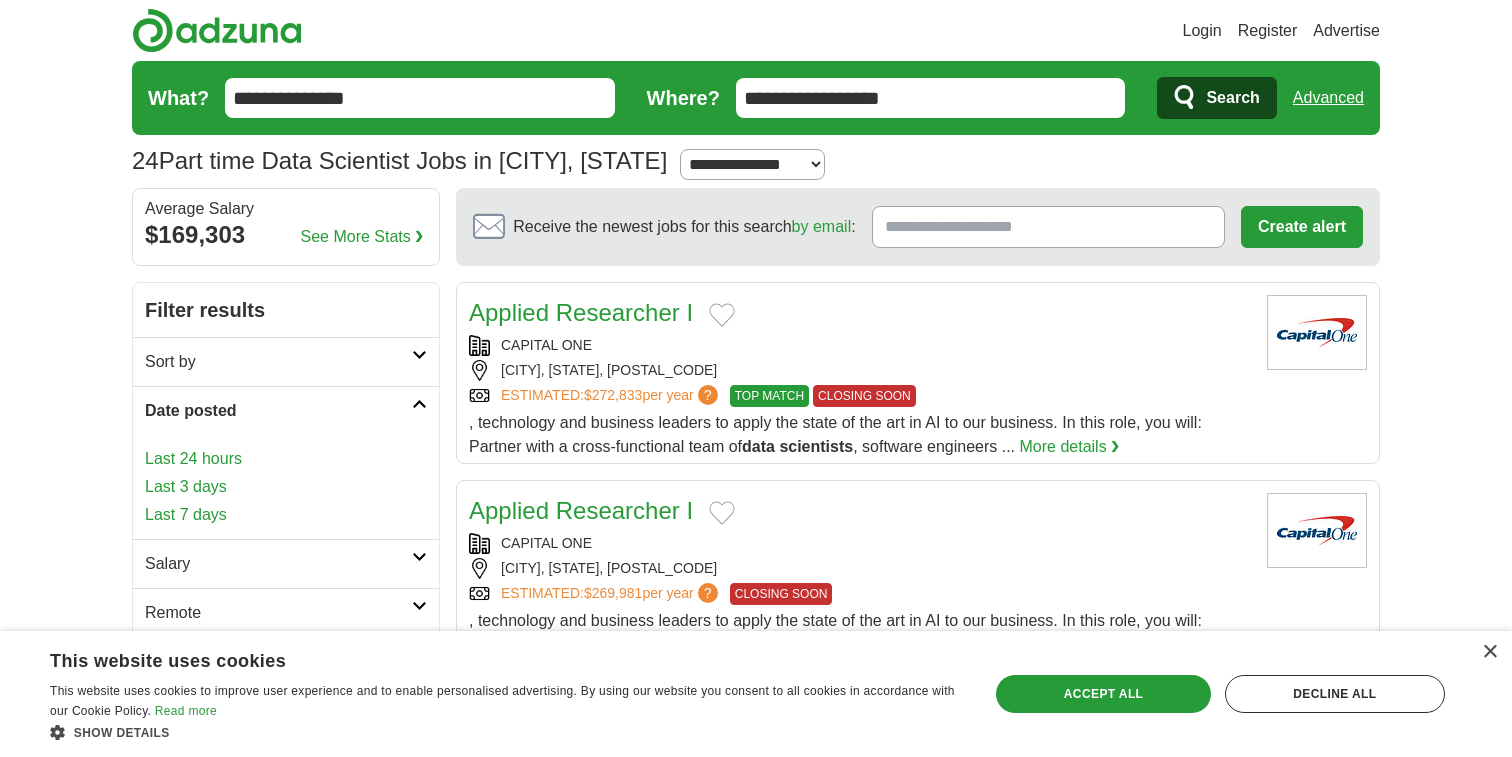 click on "Sort by" at bounding box center [286, 361] 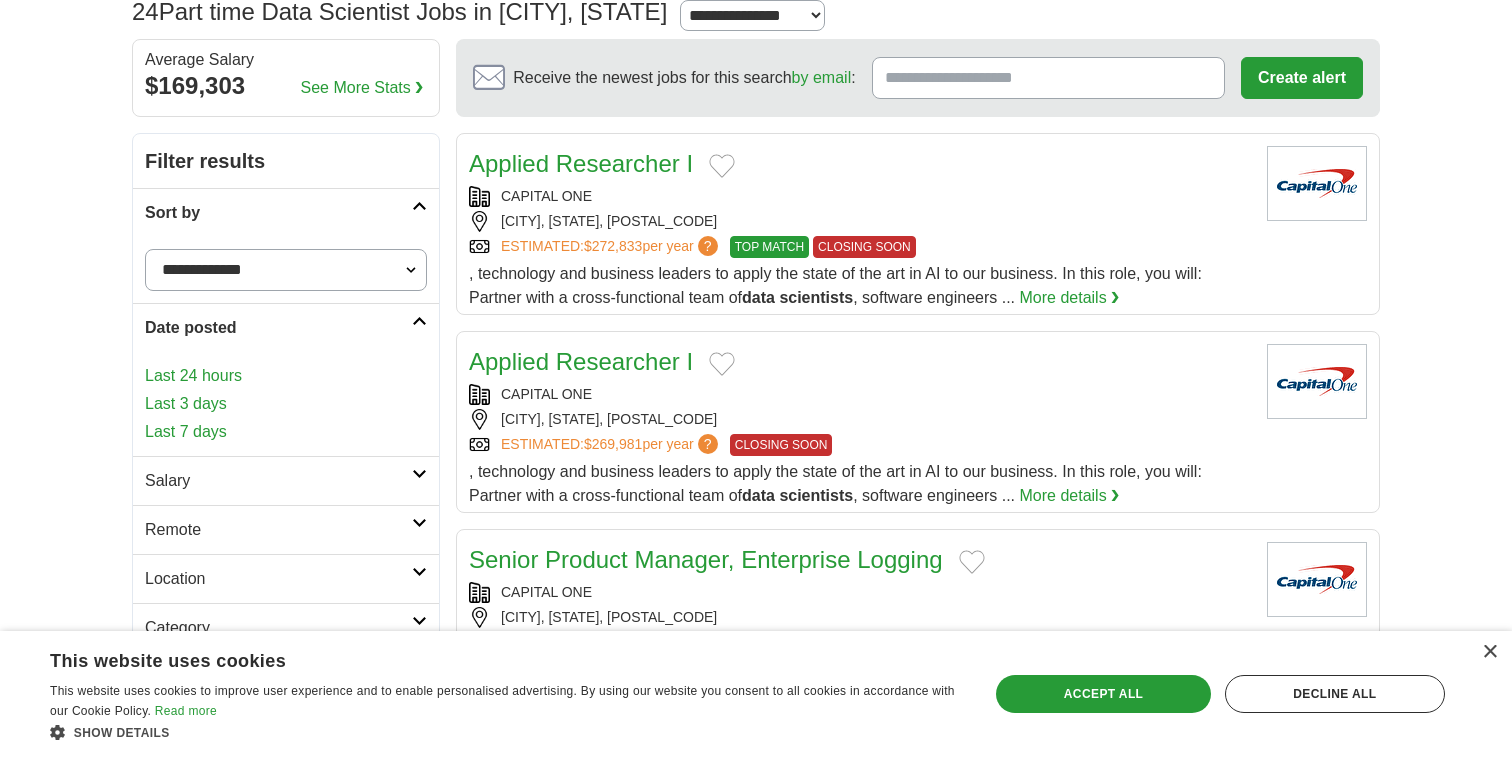 scroll, scrollTop: 0, scrollLeft: 0, axis: both 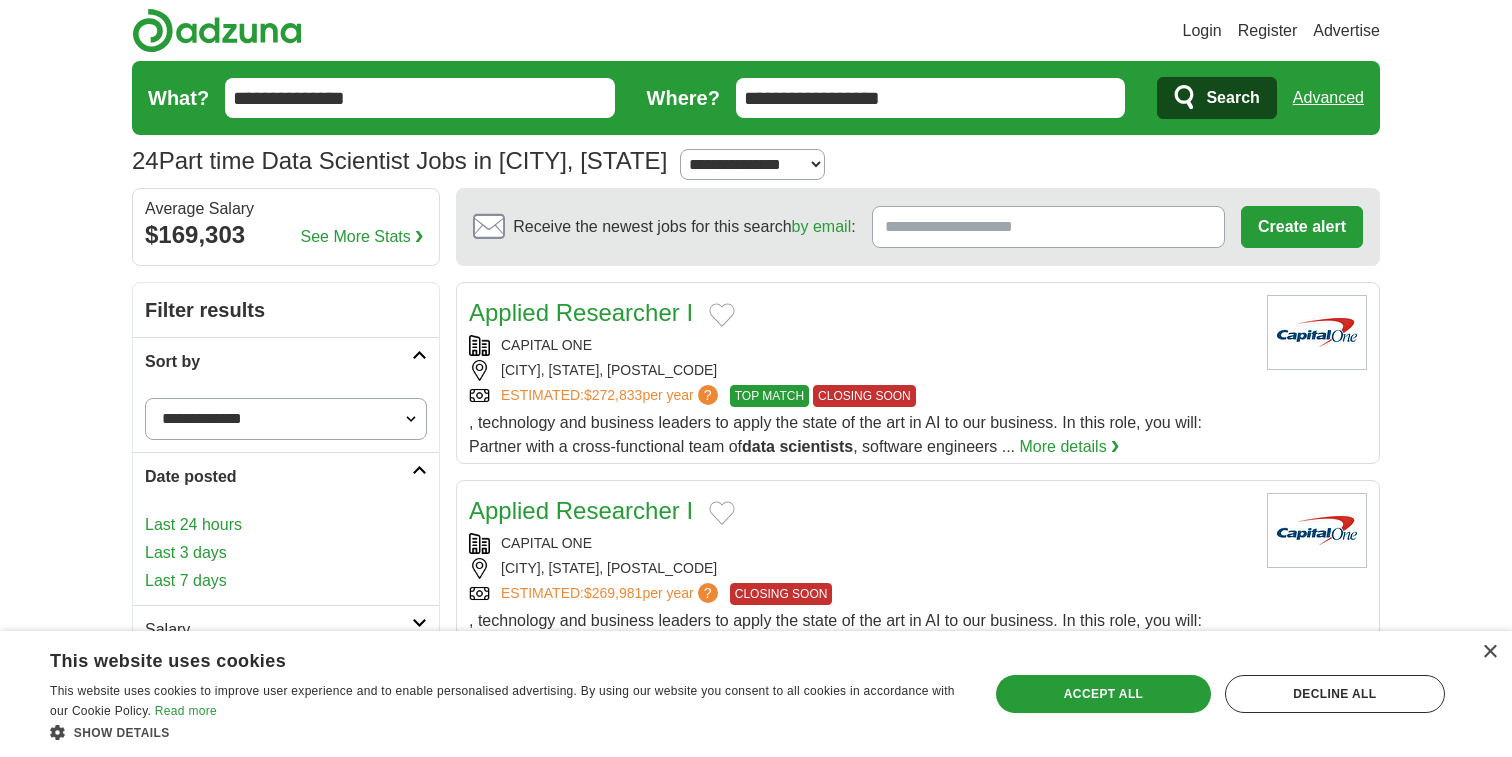 click on "**********" at bounding box center [420, 98] 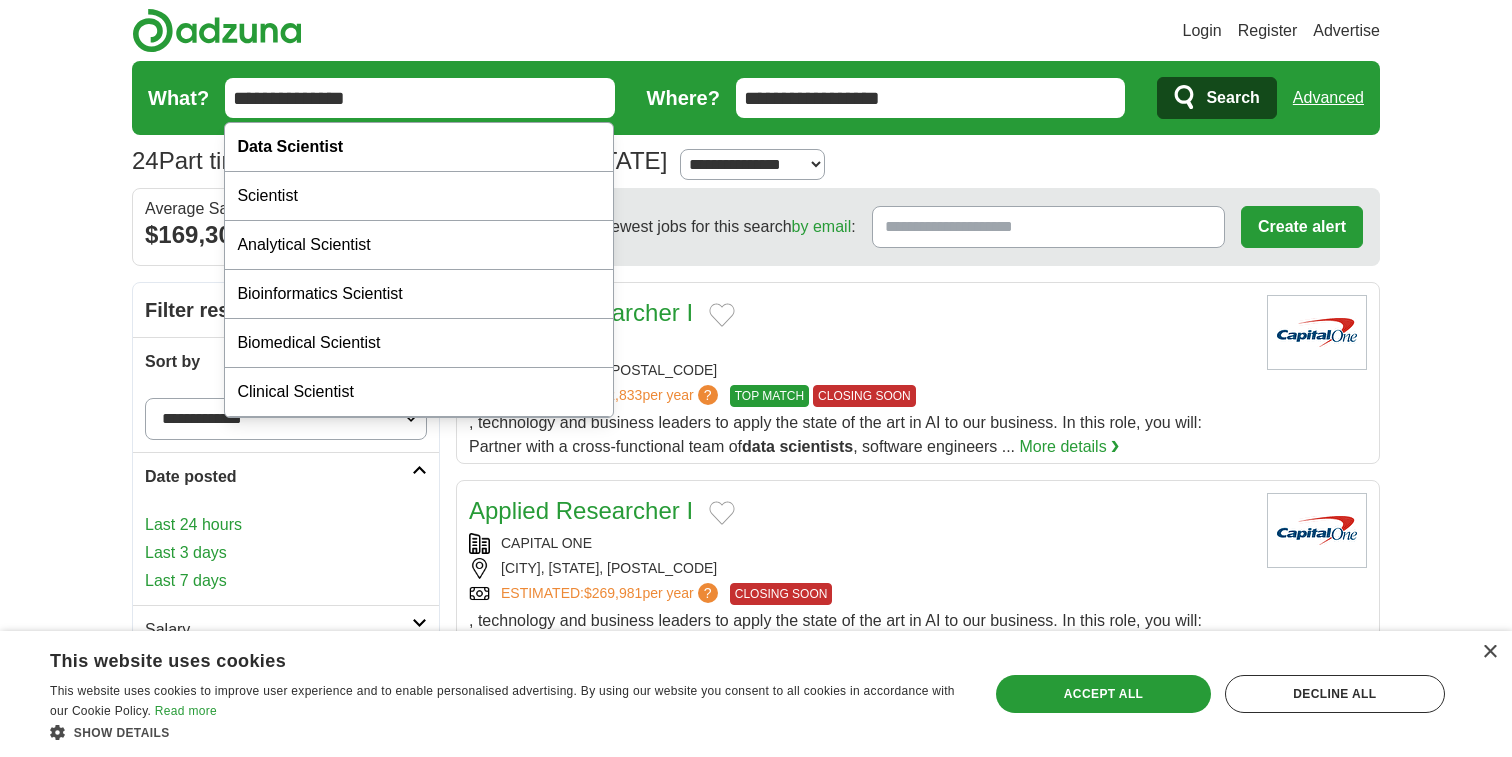 click on "**********" at bounding box center [420, 98] 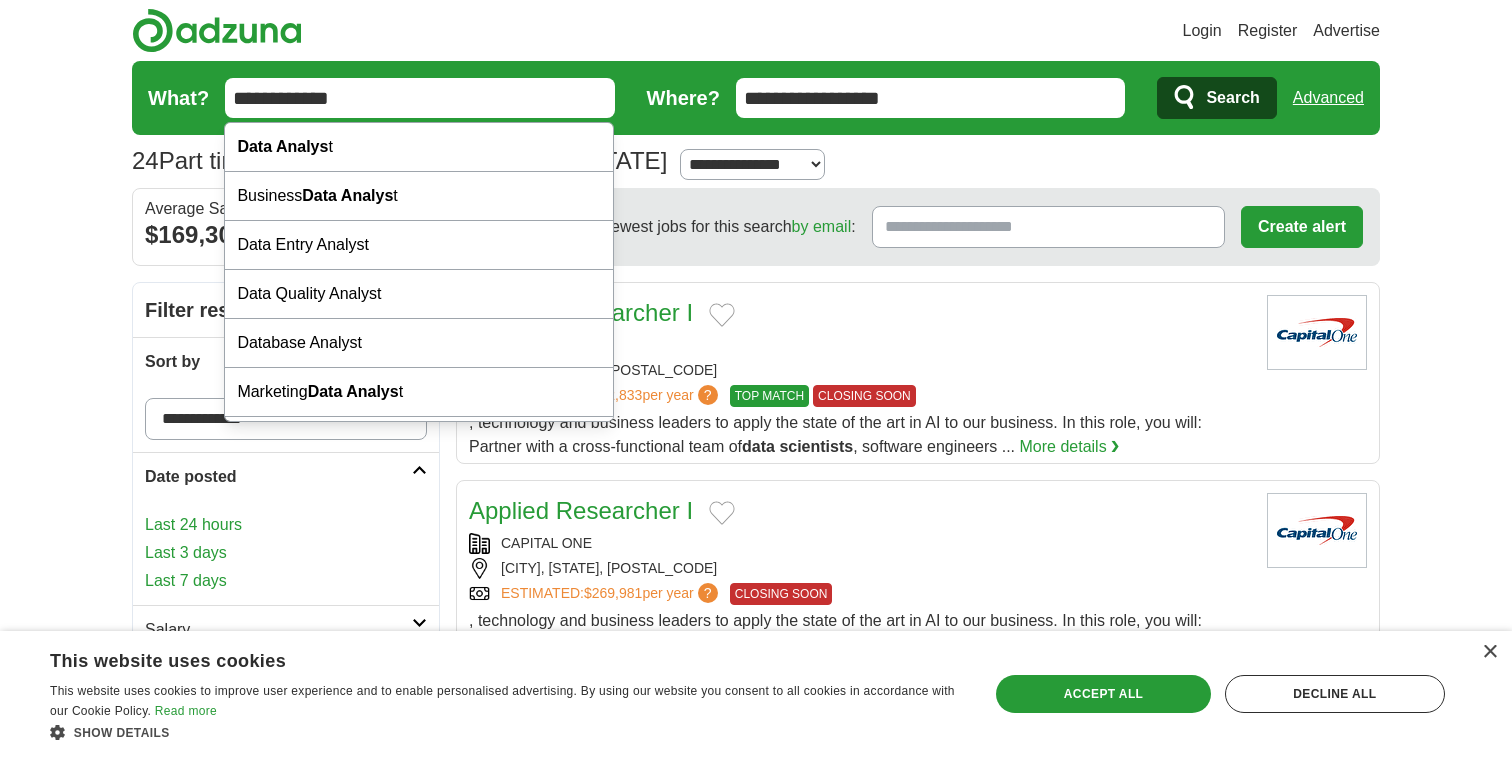 type on "**********" 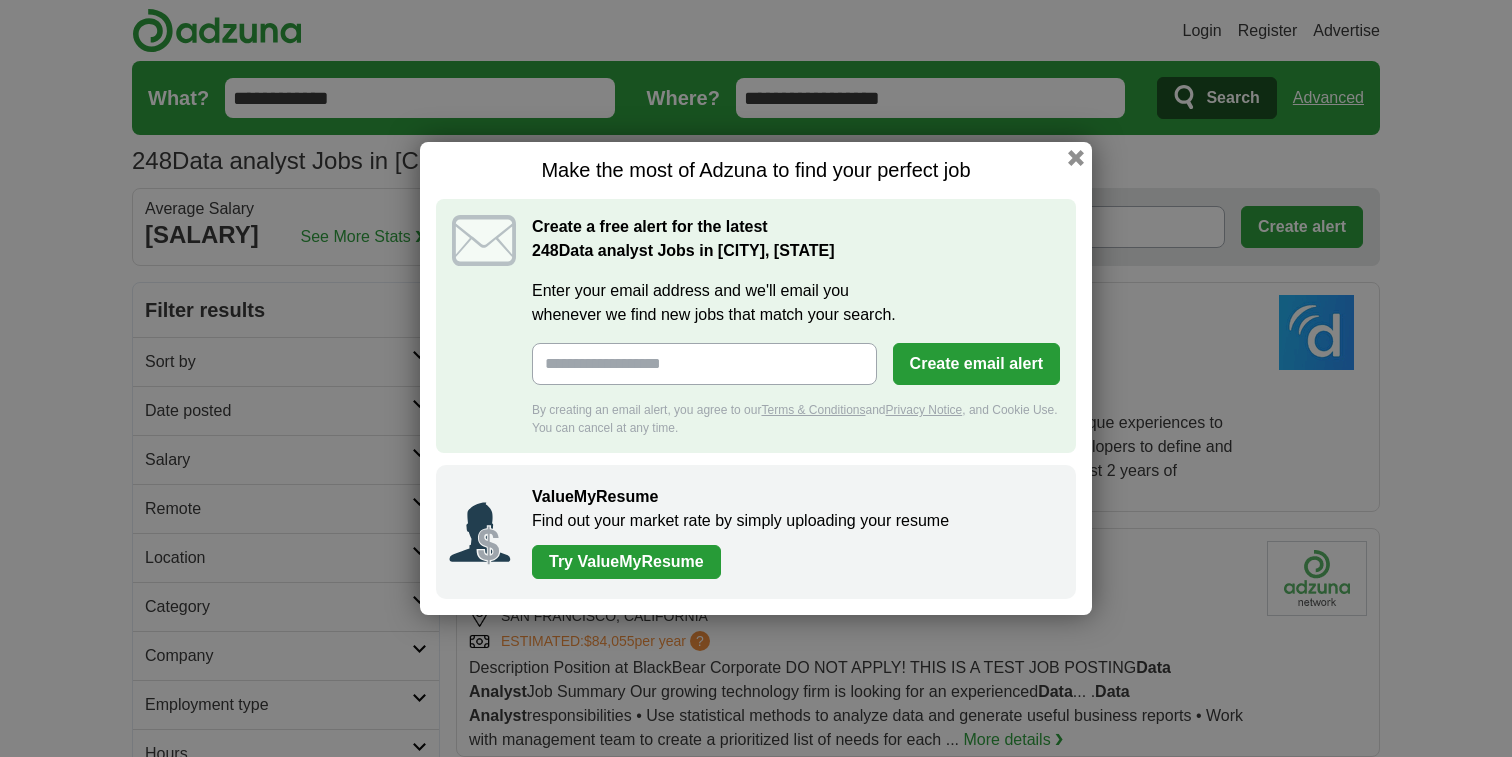 scroll, scrollTop: 0, scrollLeft: 0, axis: both 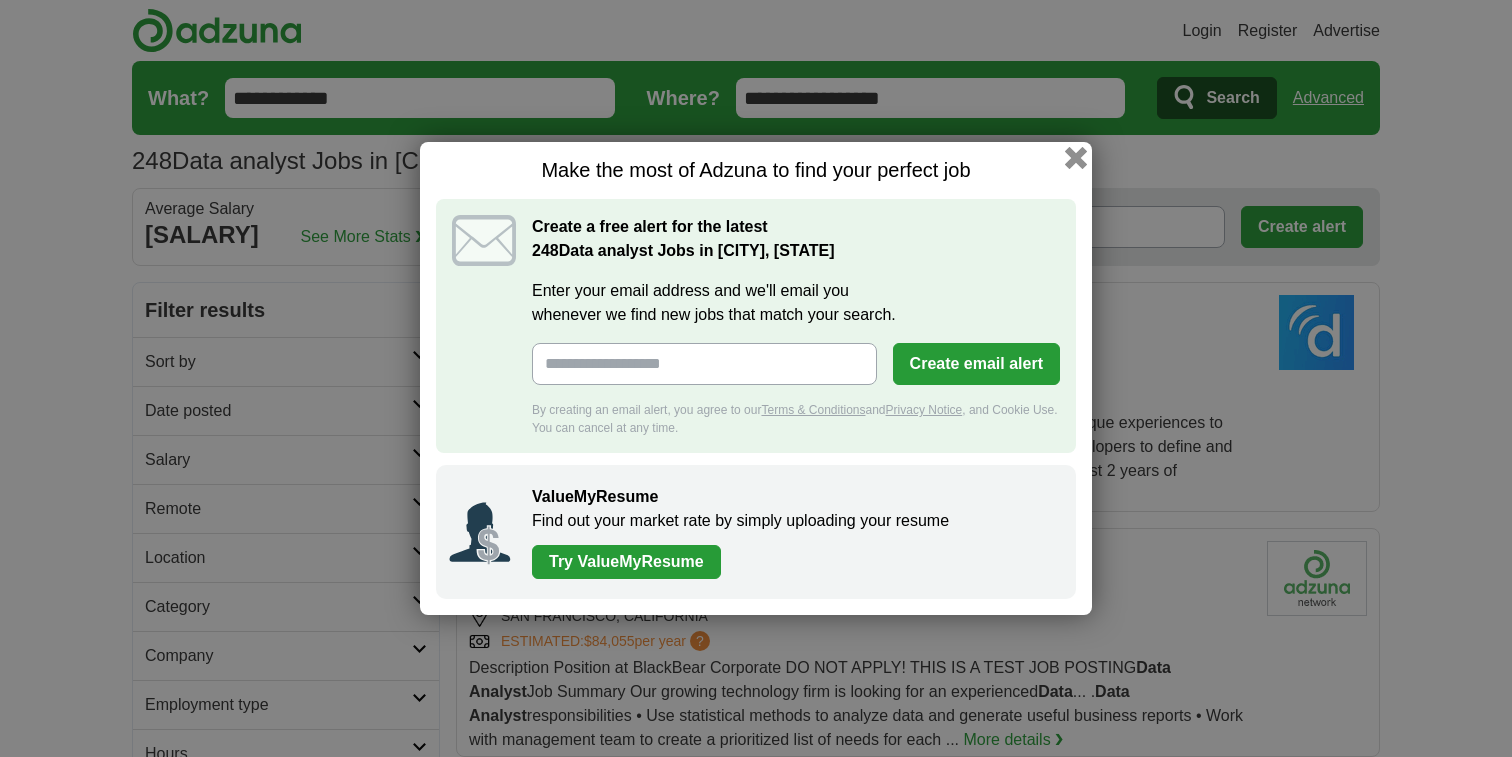 click at bounding box center [1076, 158] 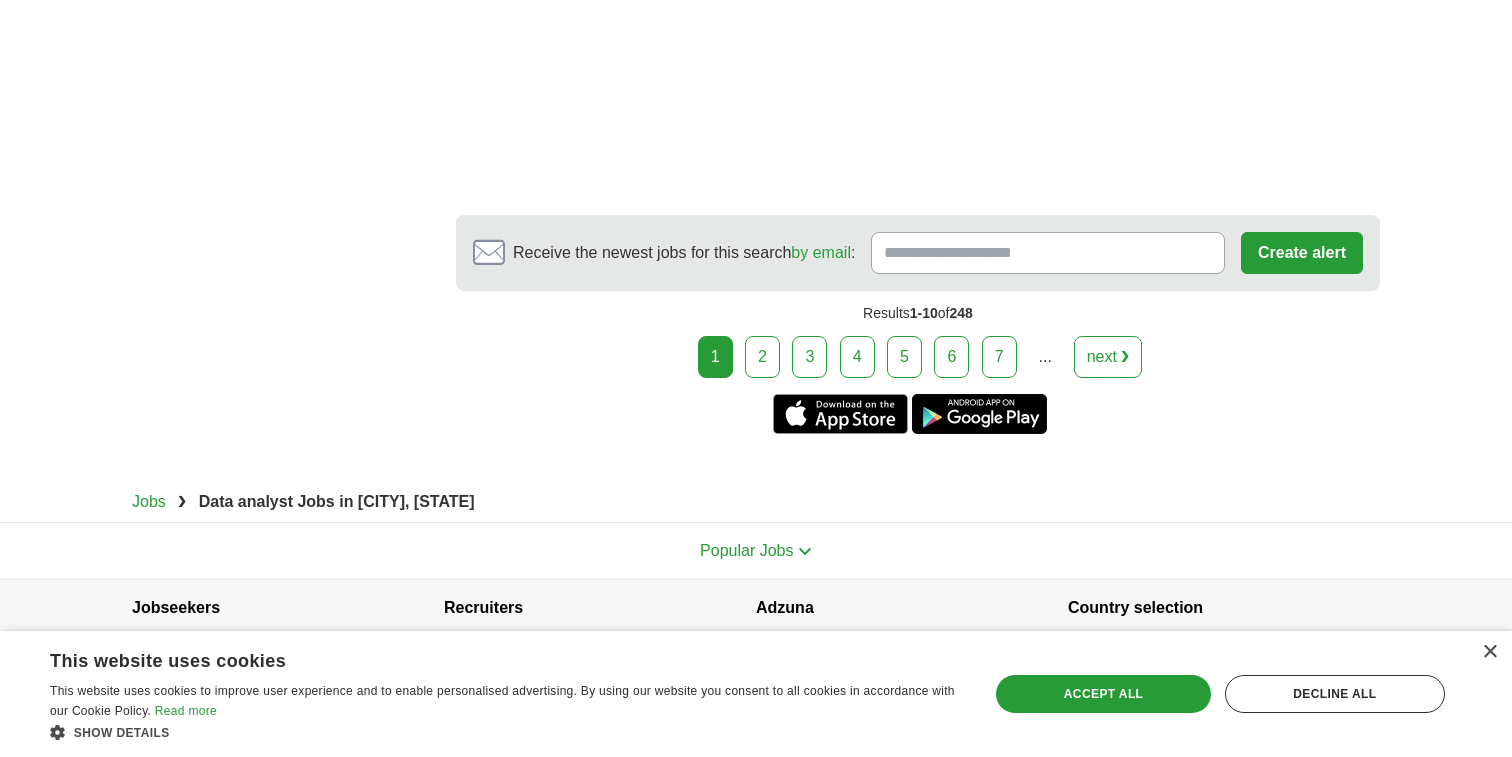 scroll, scrollTop: 3739, scrollLeft: 0, axis: vertical 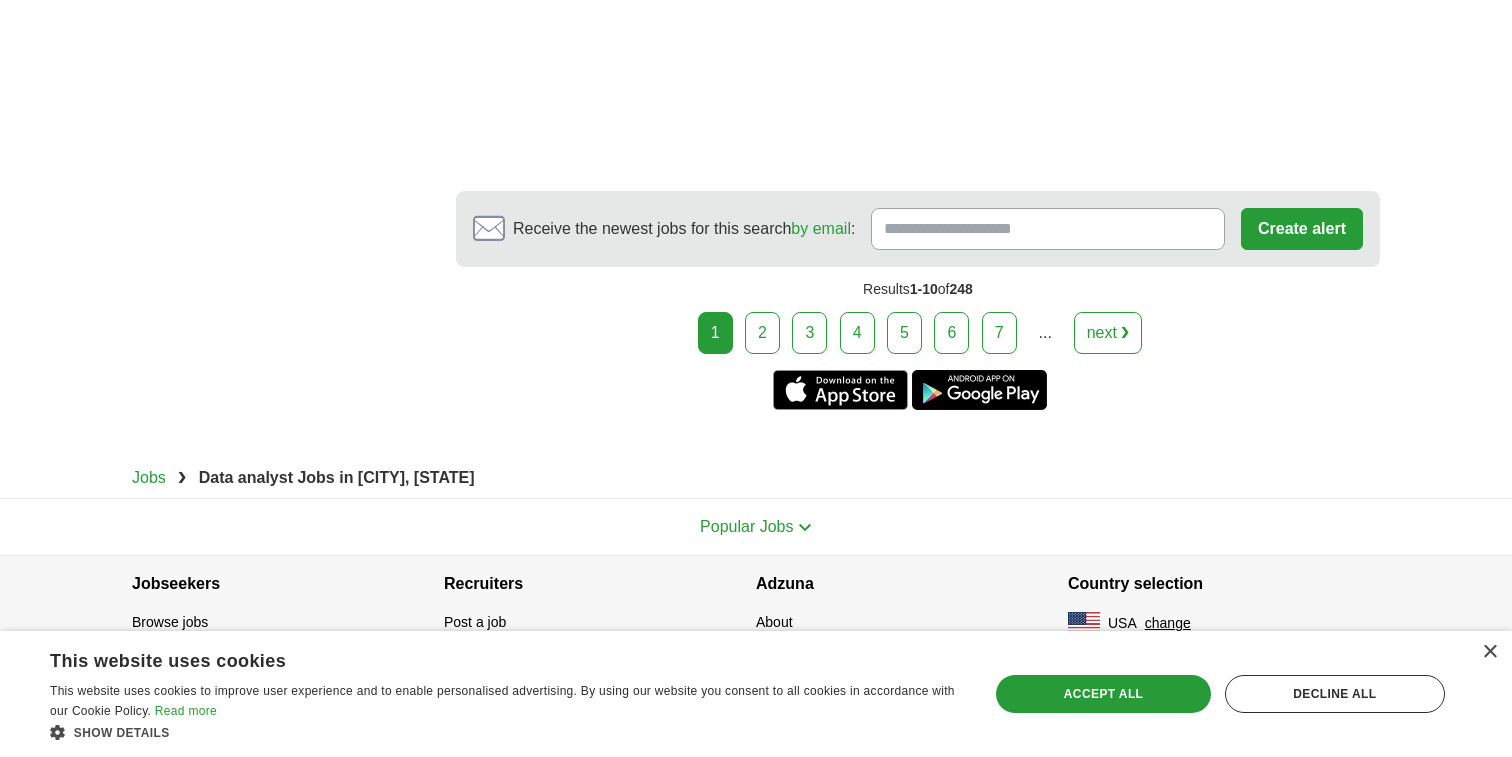 click on "2" at bounding box center [762, 333] 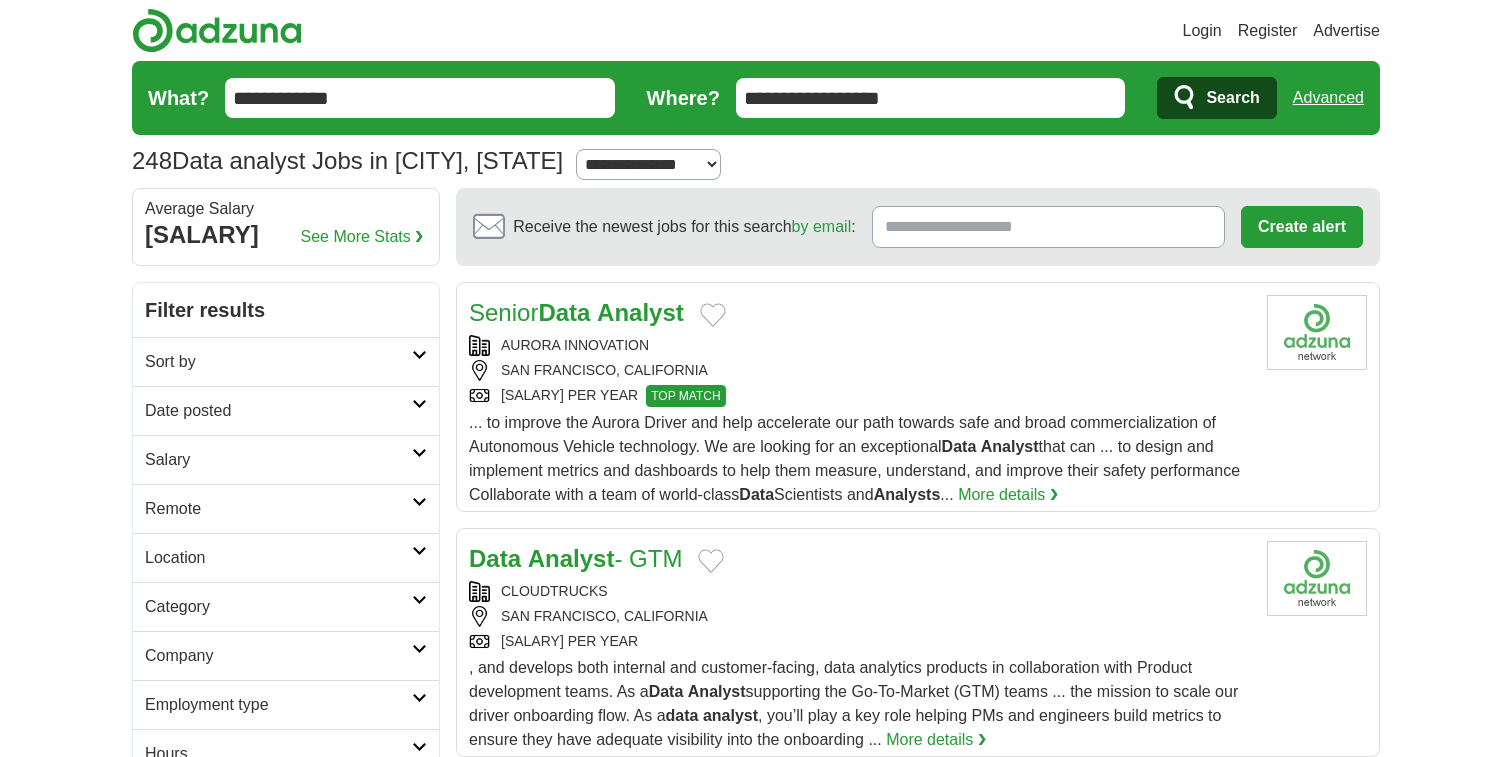 scroll, scrollTop: 0, scrollLeft: 0, axis: both 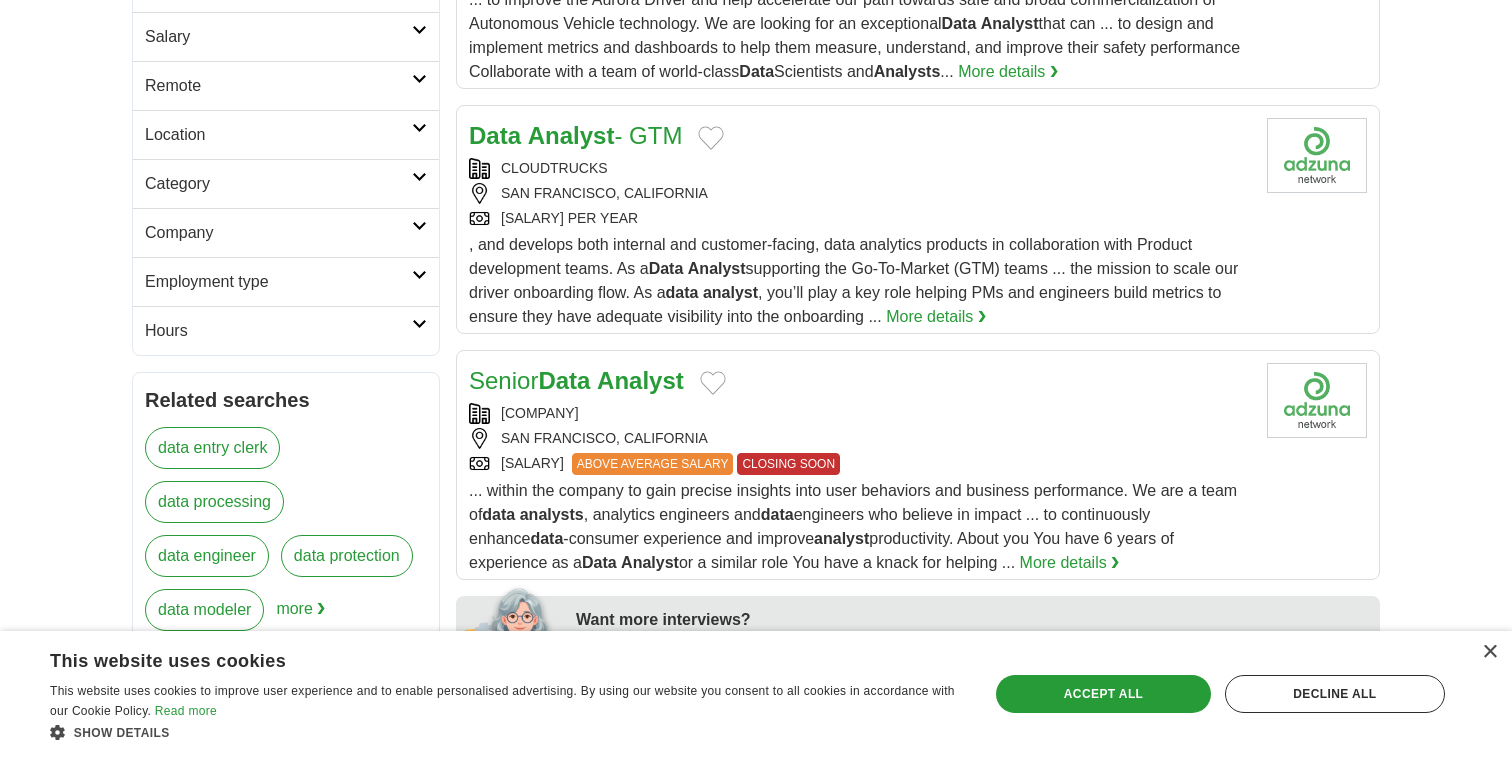 drag, startPoint x: 558, startPoint y: 142, endPoint x: 822, endPoint y: 0, distance: 299.76657 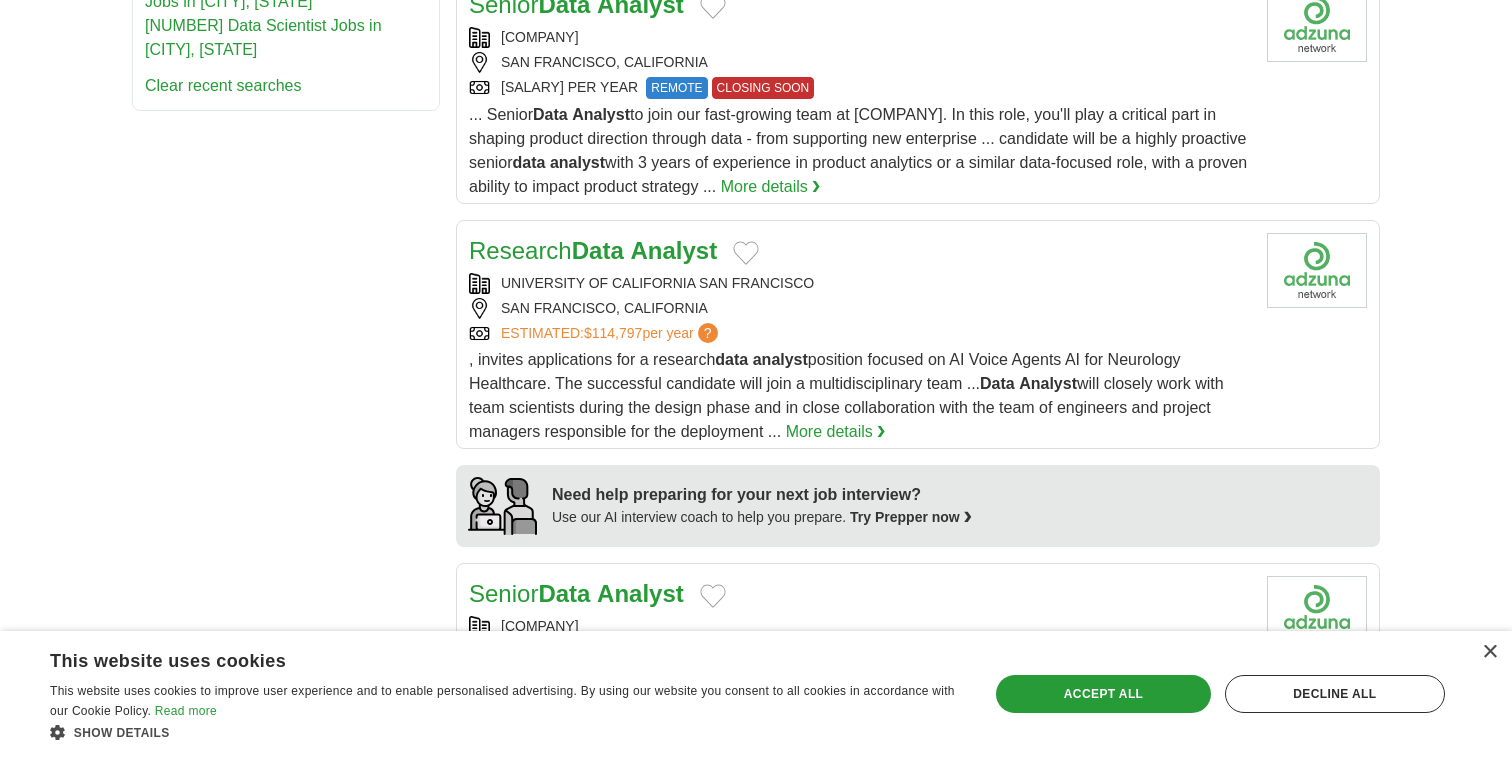 scroll, scrollTop: 1330, scrollLeft: 0, axis: vertical 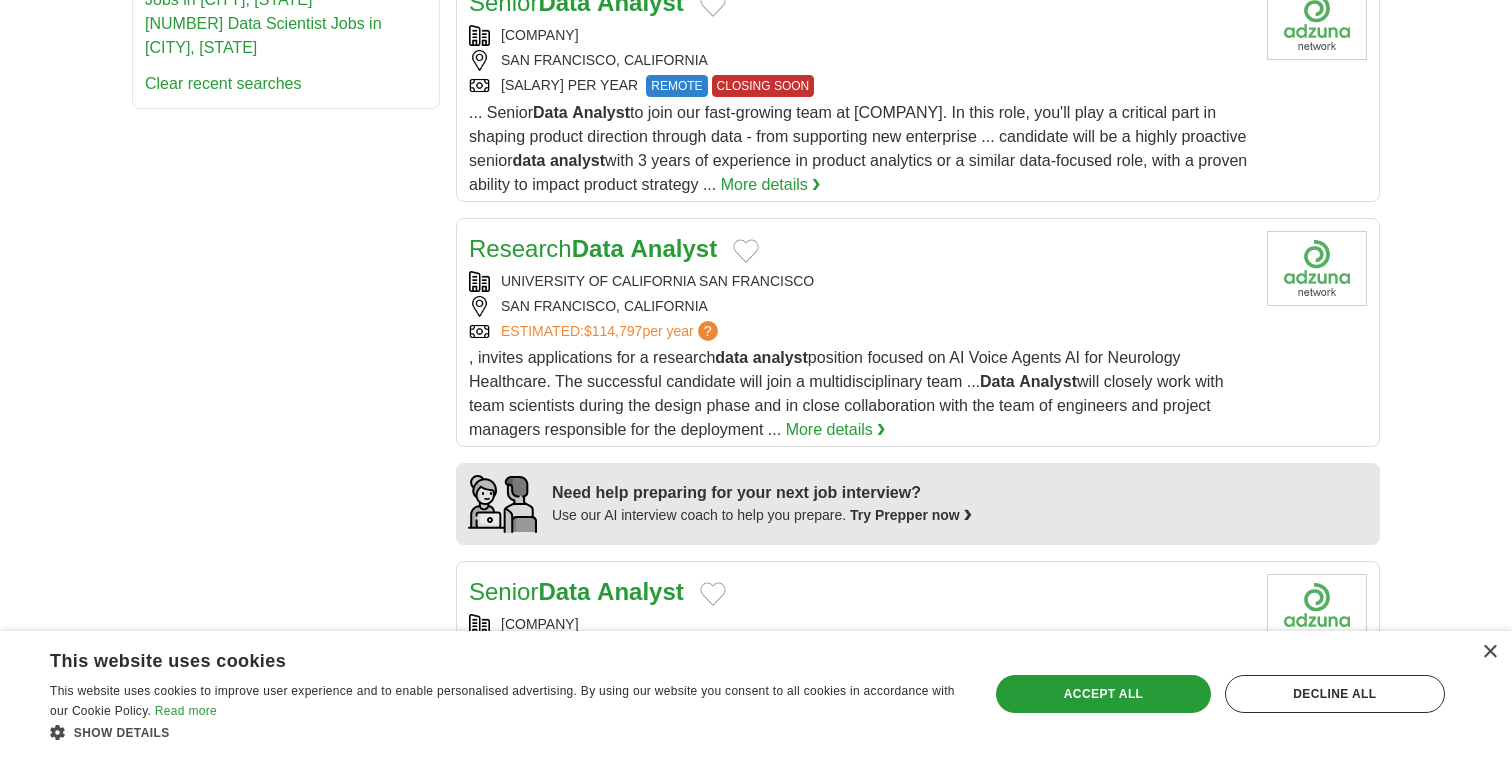 drag, startPoint x: 674, startPoint y: 264, endPoint x: 892, endPoint y: 27, distance: 322.01398 